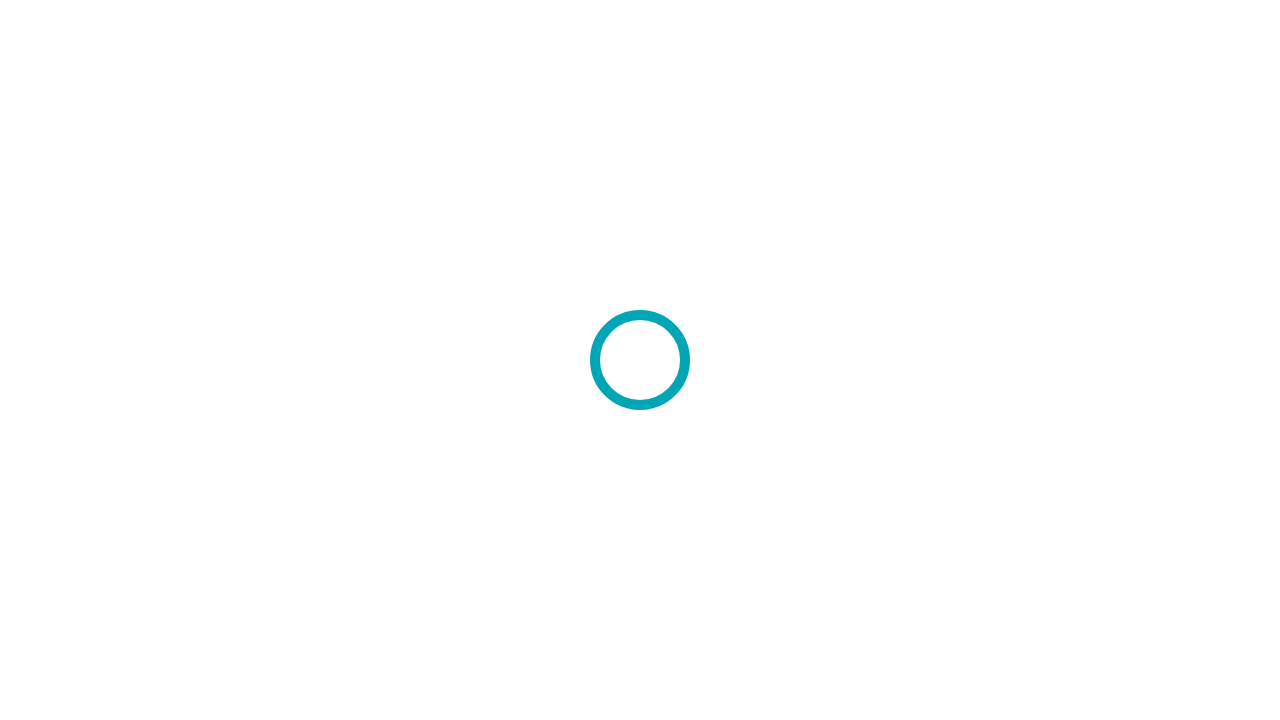 scroll, scrollTop: 0, scrollLeft: 0, axis: both 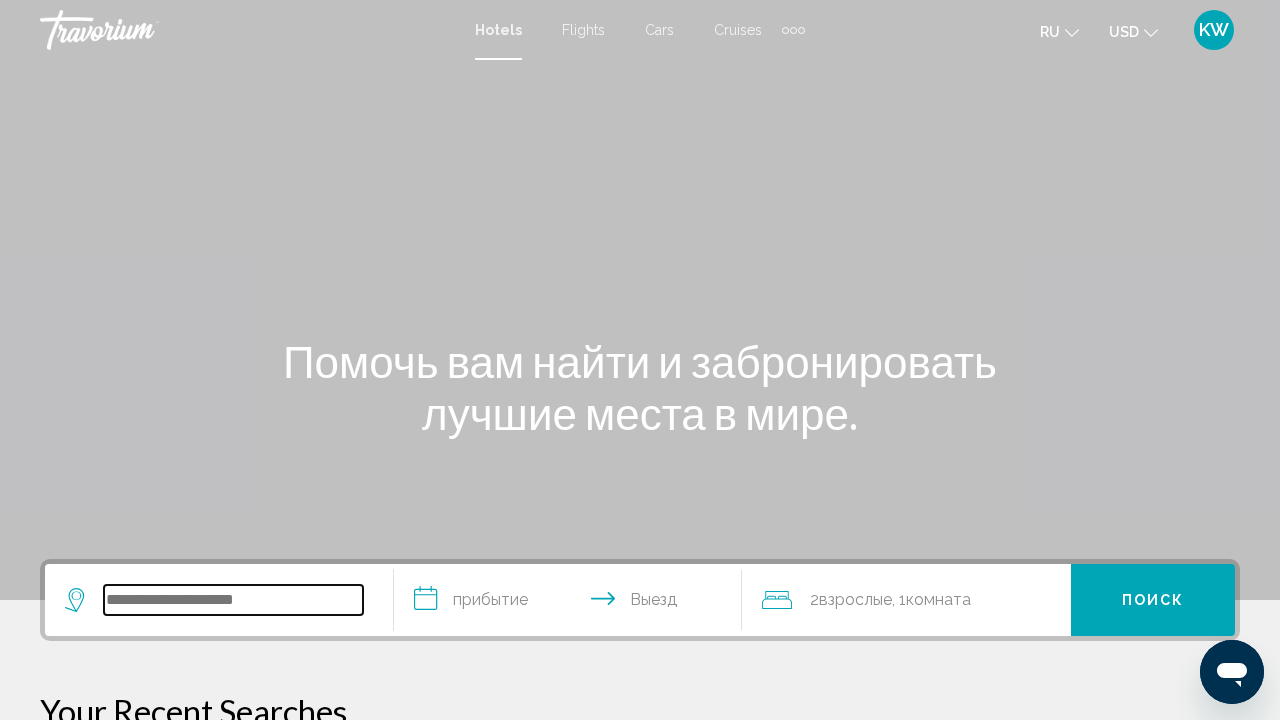 click at bounding box center [233, 600] 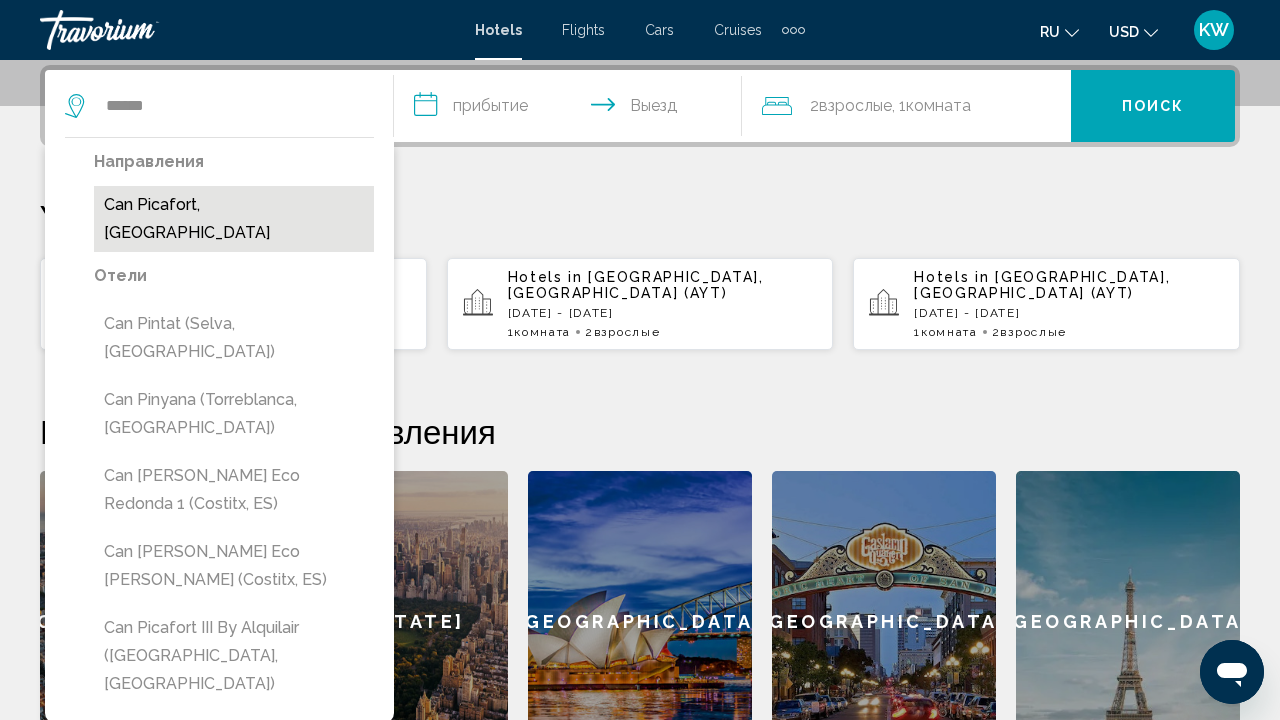 click on "Can Picafort, [GEOGRAPHIC_DATA]" at bounding box center [234, 219] 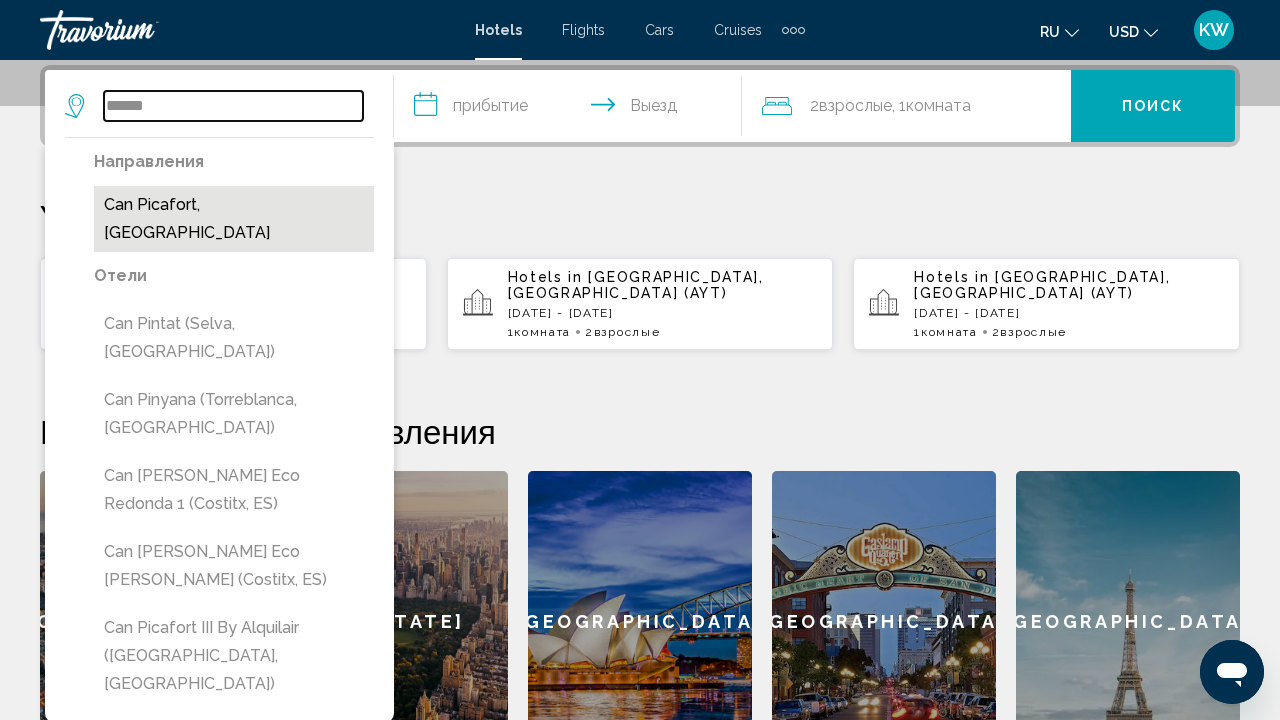type on "**********" 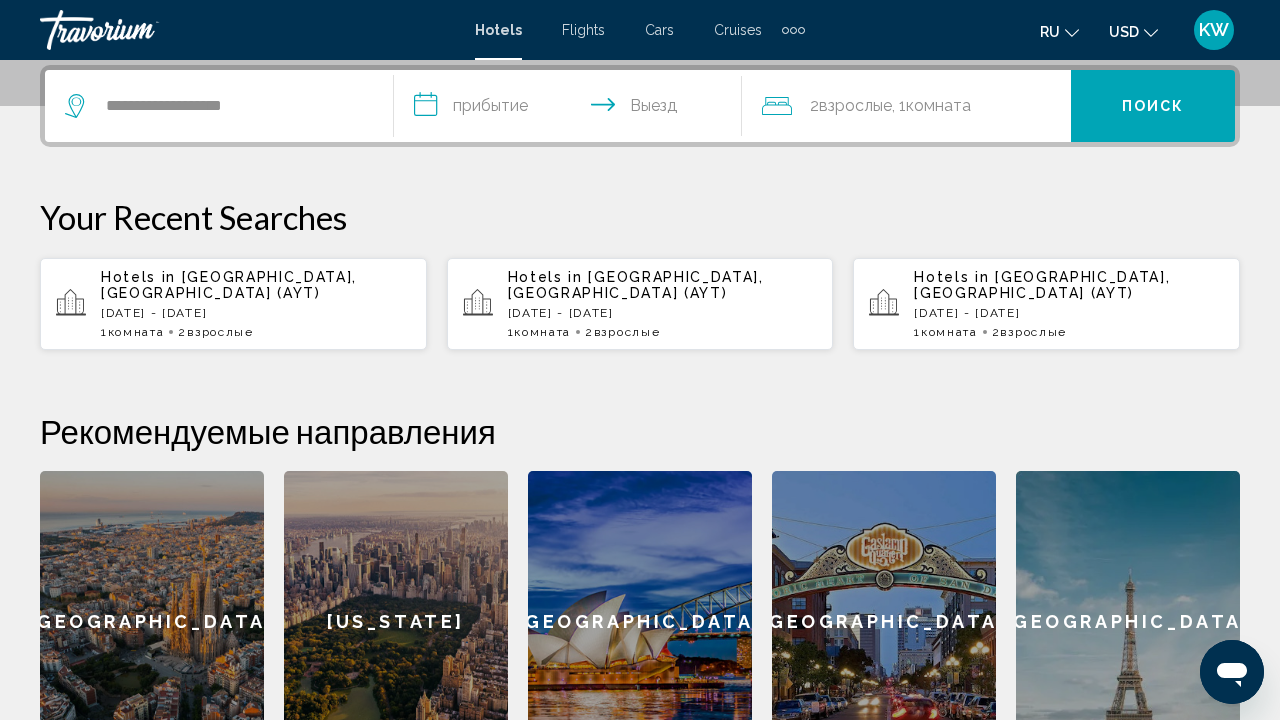 click on "**********" at bounding box center (572, 109) 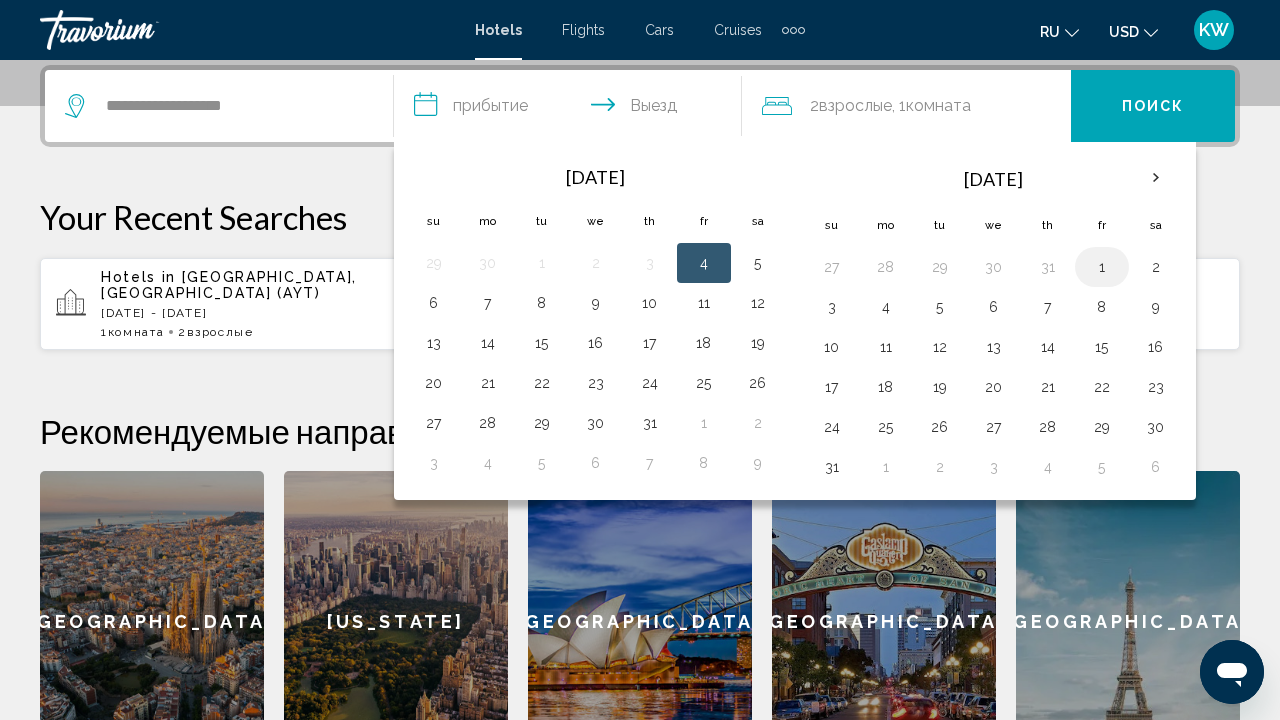 click on "1" at bounding box center (1102, 267) 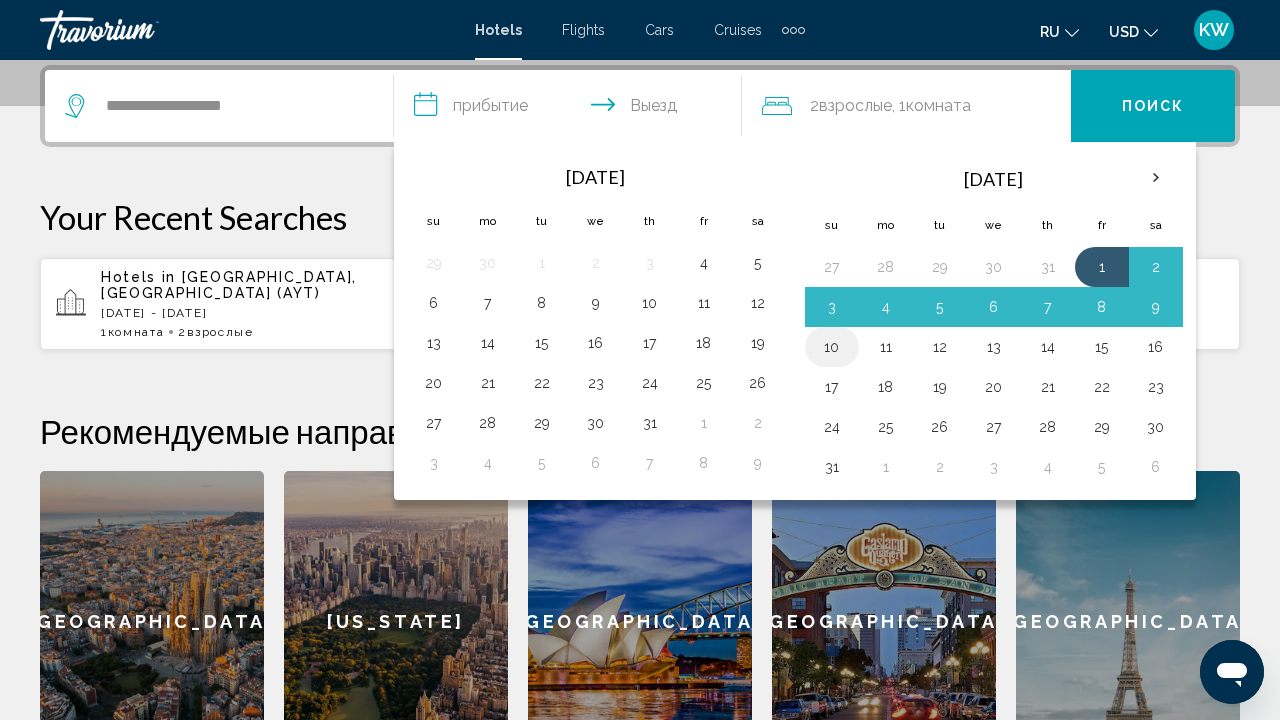 click on "10" at bounding box center (832, 347) 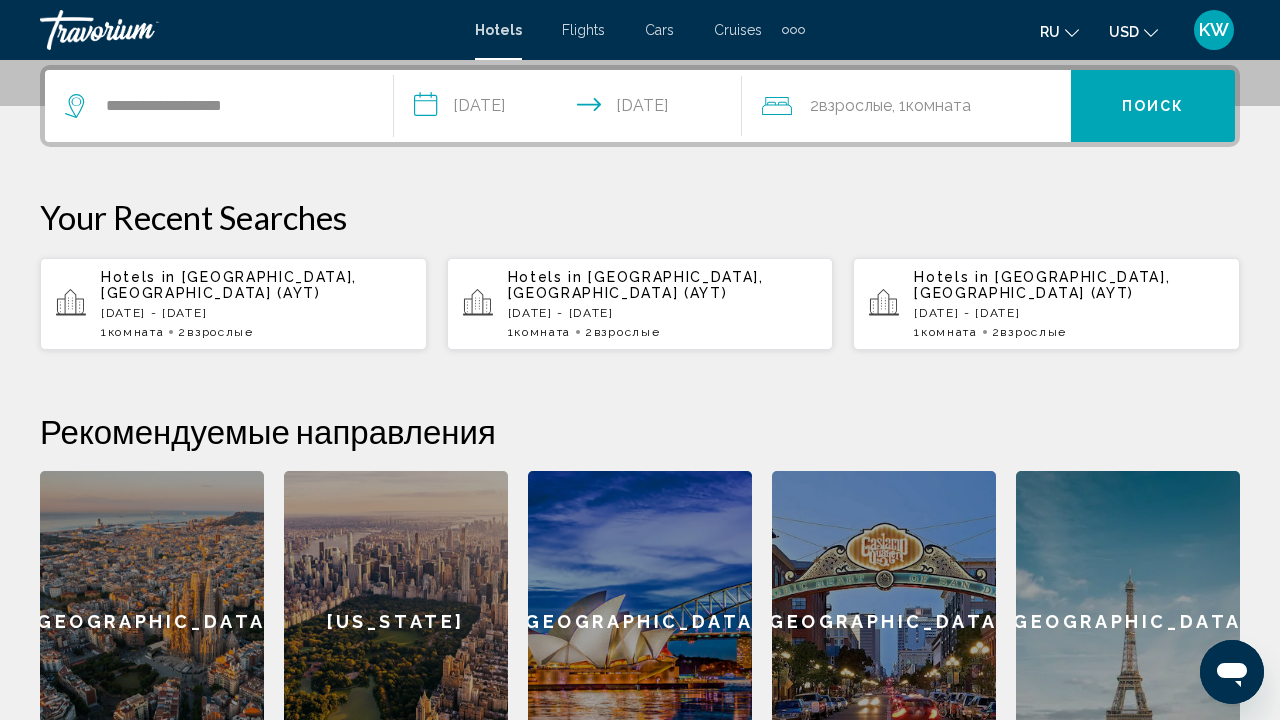click on "Взрослые" 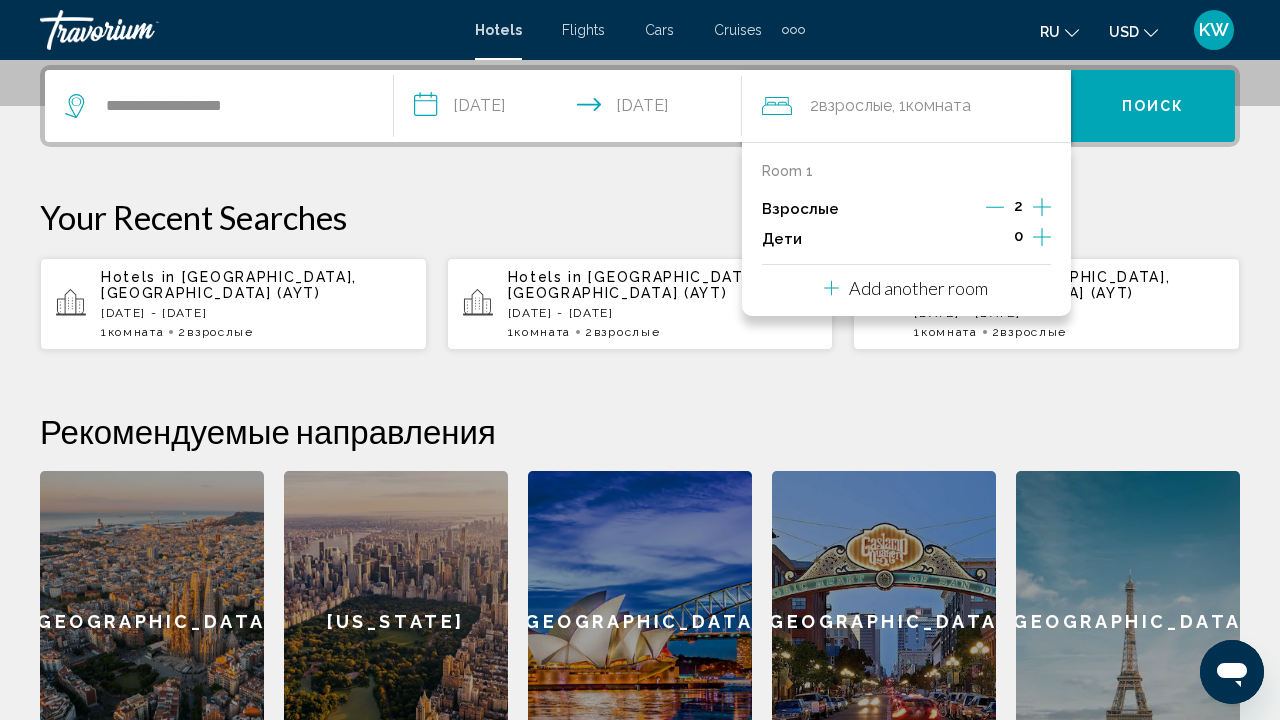 click 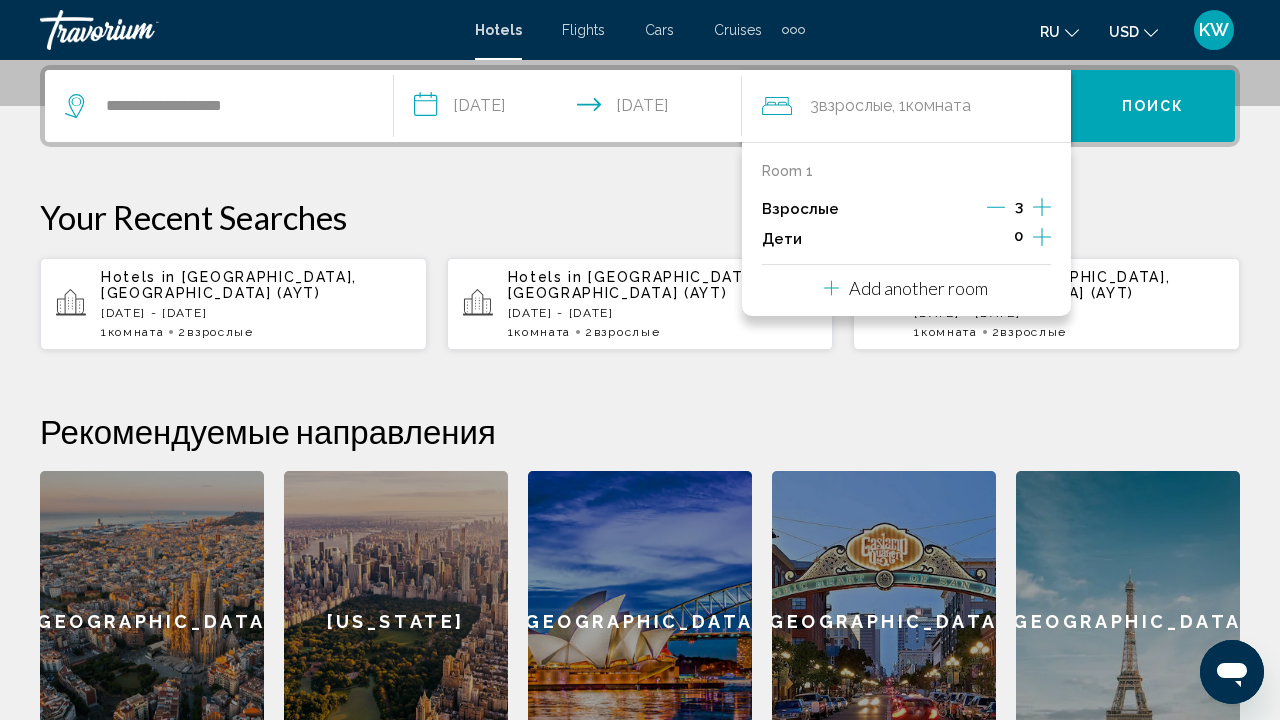 click 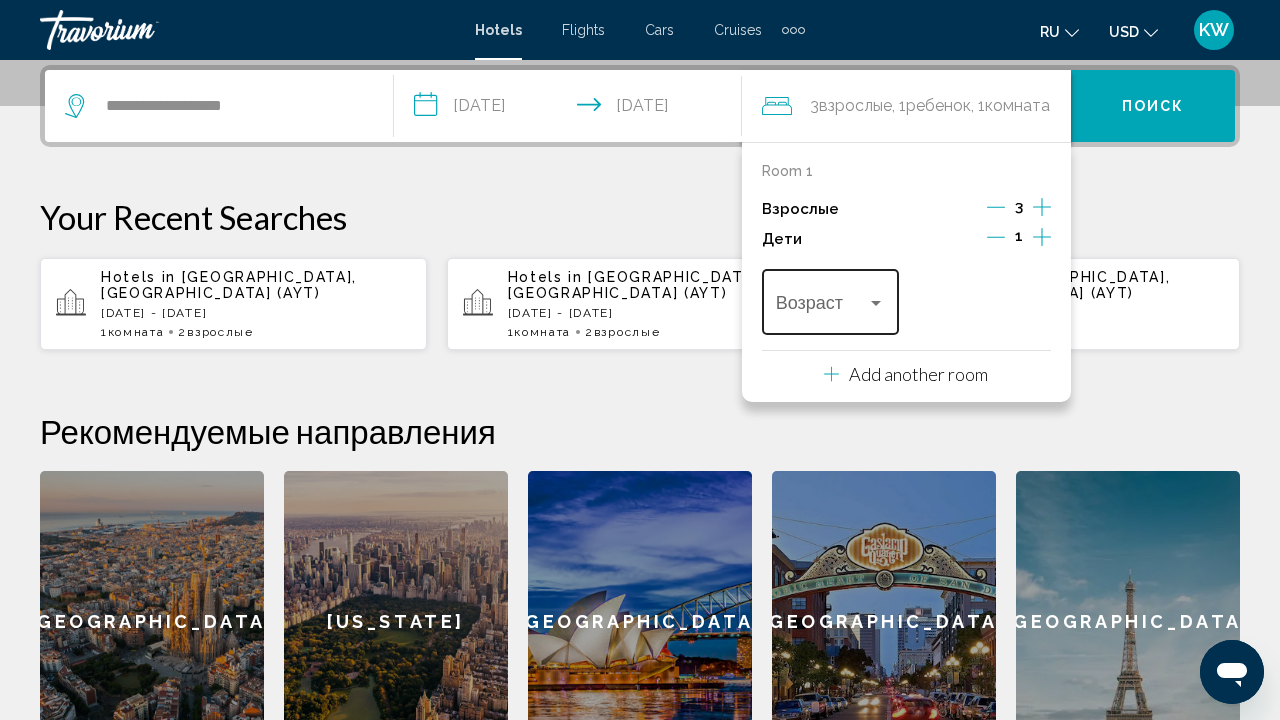 click on "Возраст" at bounding box center (831, 299) 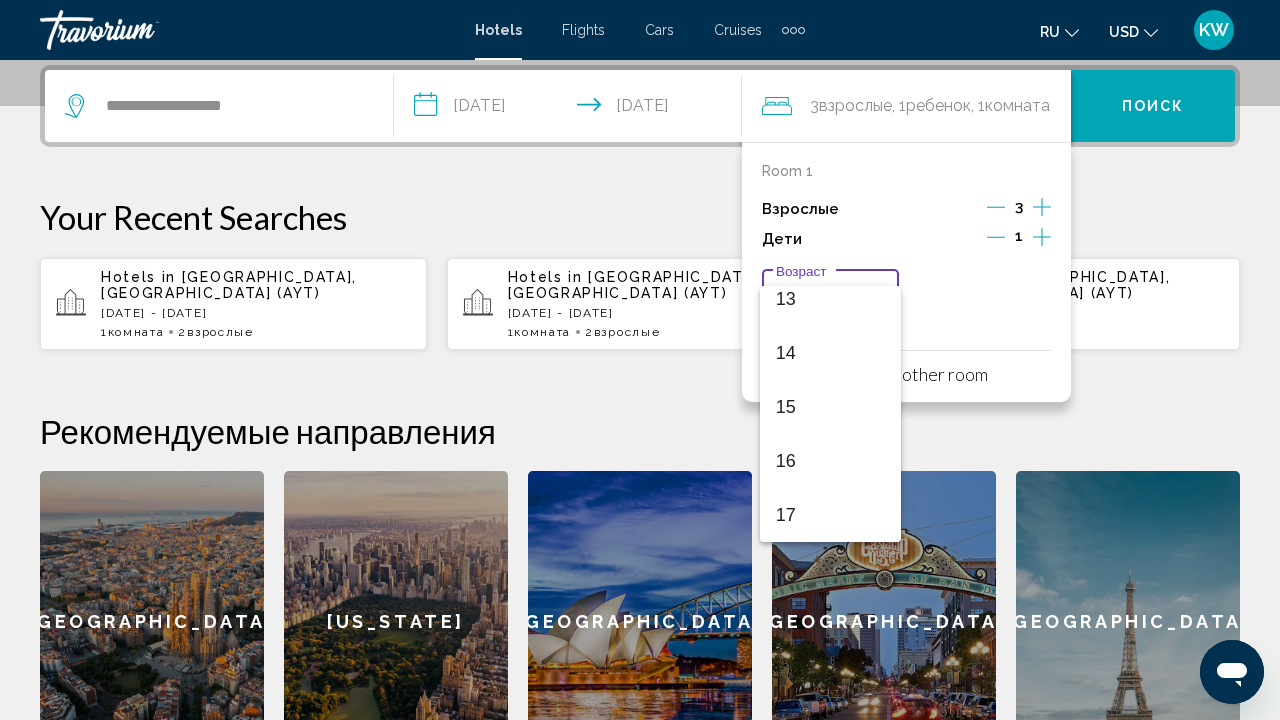 scroll, scrollTop: 716, scrollLeft: 0, axis: vertical 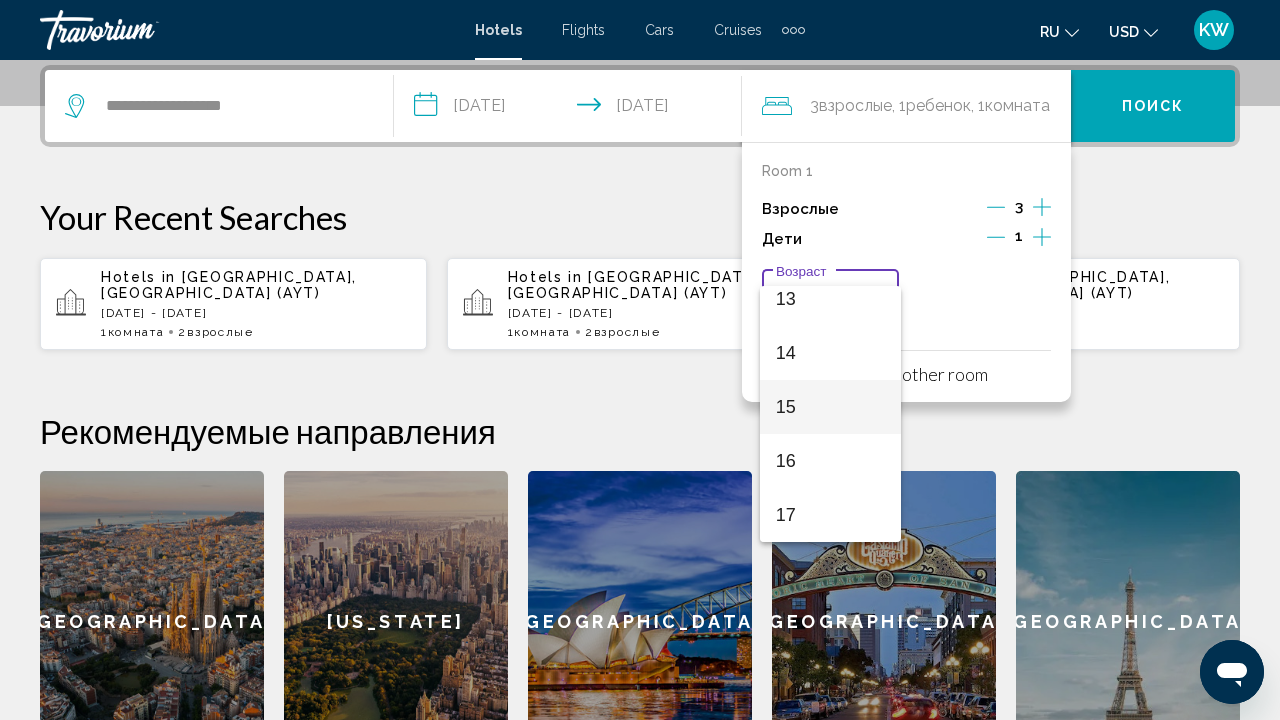 click on "15" at bounding box center [831, 407] 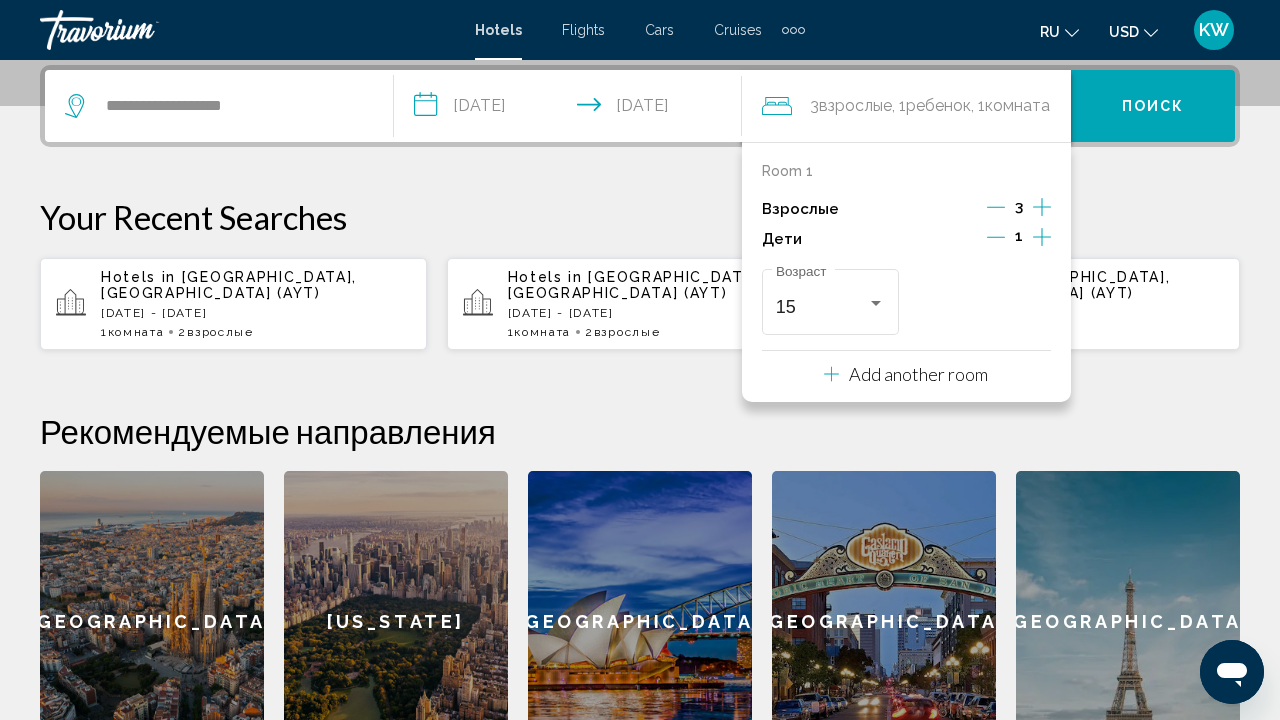 click on "Поиск" at bounding box center (1153, 107) 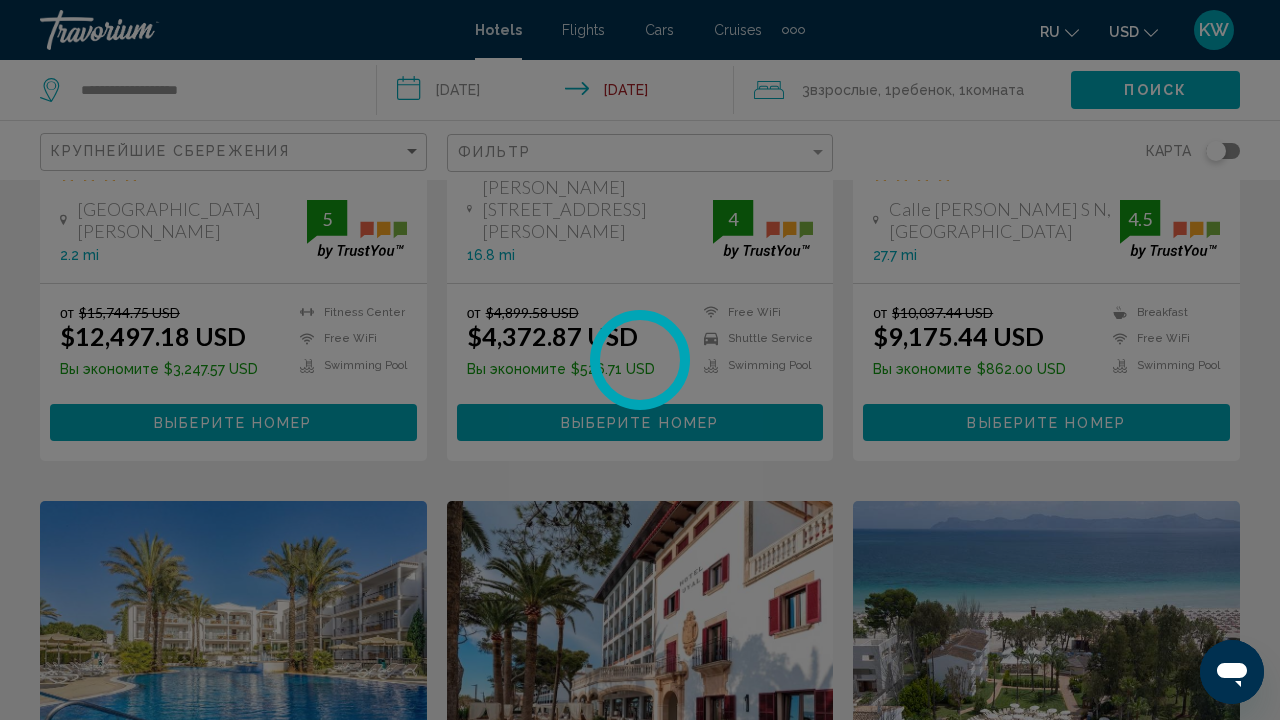 scroll, scrollTop: 0, scrollLeft: 0, axis: both 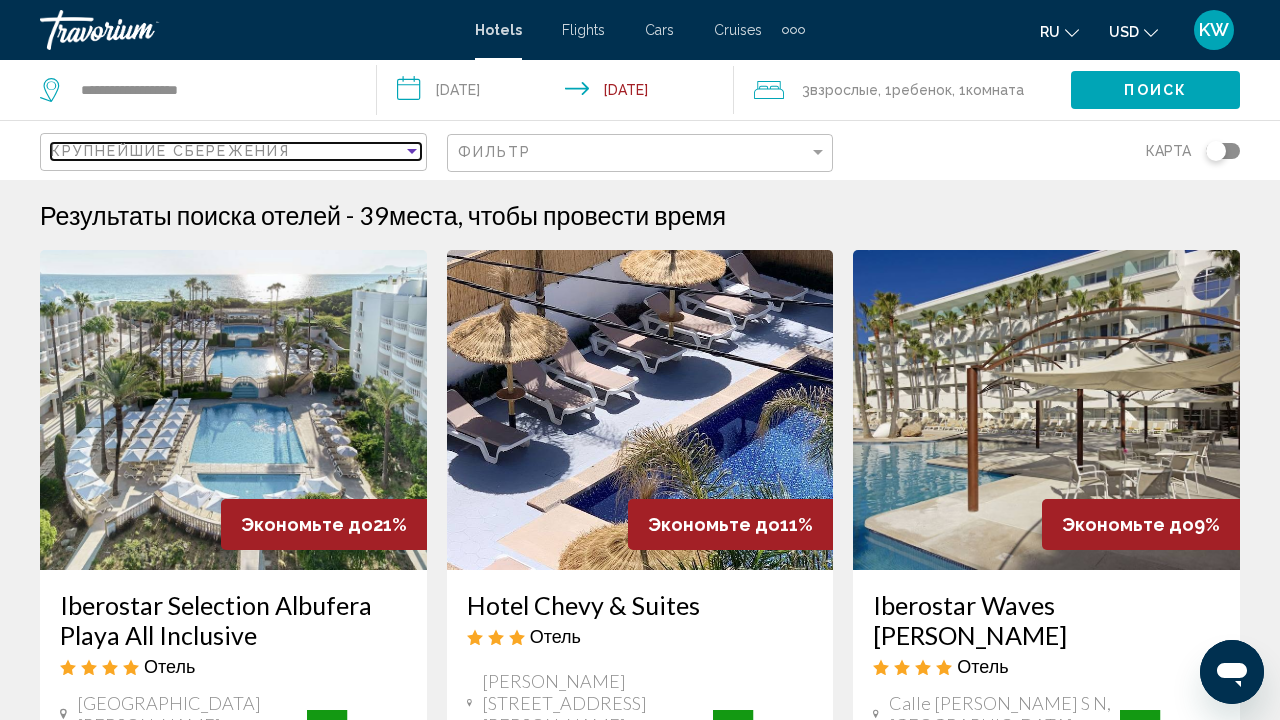 click on "Крупнейшие сбережения" at bounding box center (227, 151) 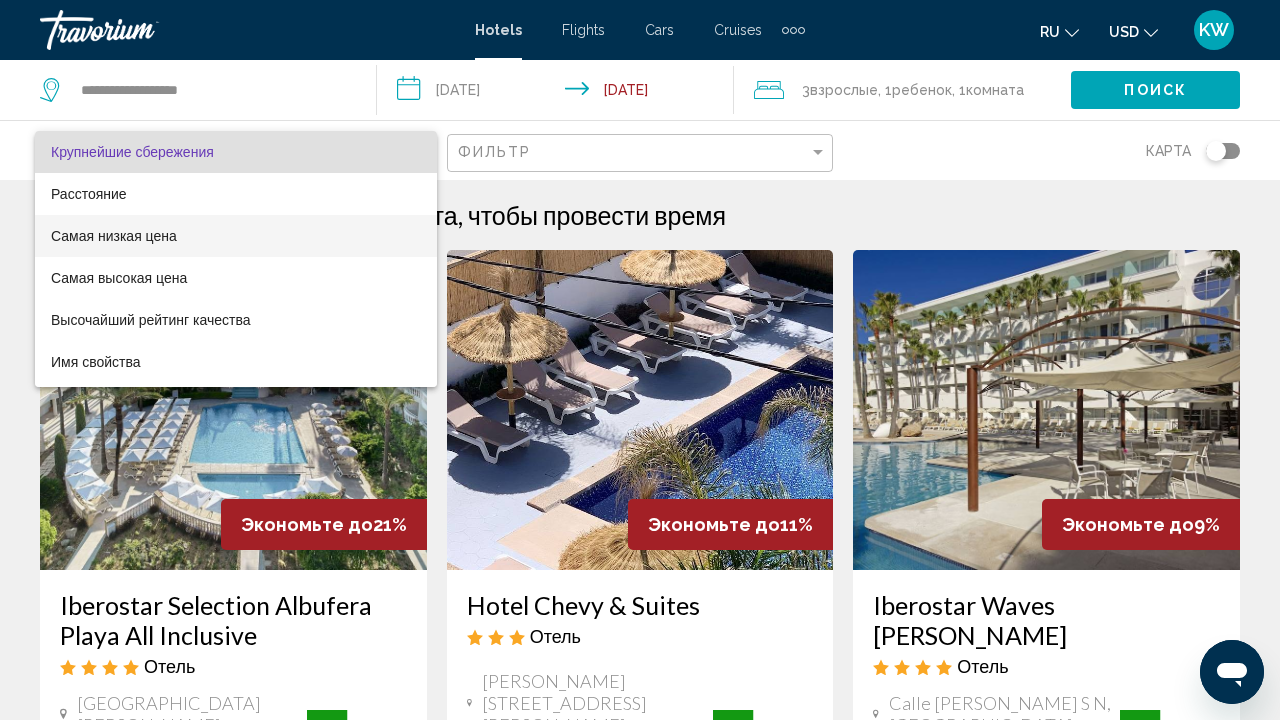 click on "Самая низкая цена" at bounding box center (114, 236) 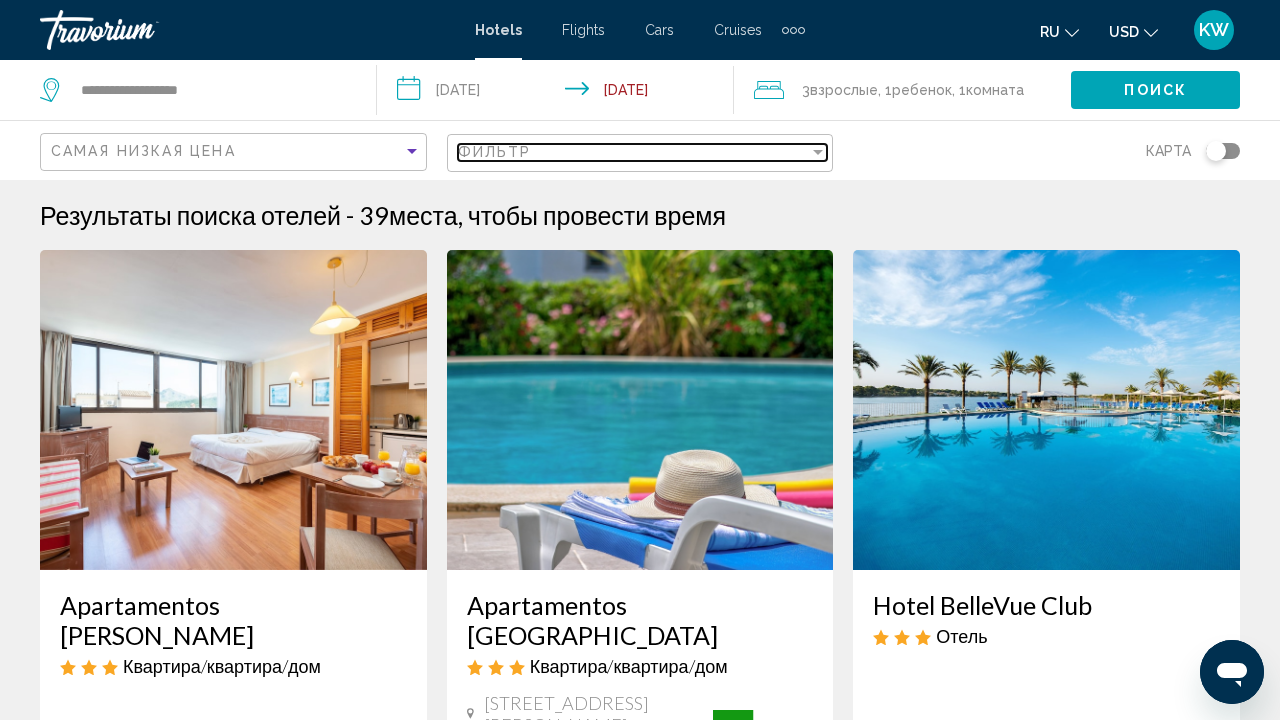 click on "Фильтр" at bounding box center [495, 152] 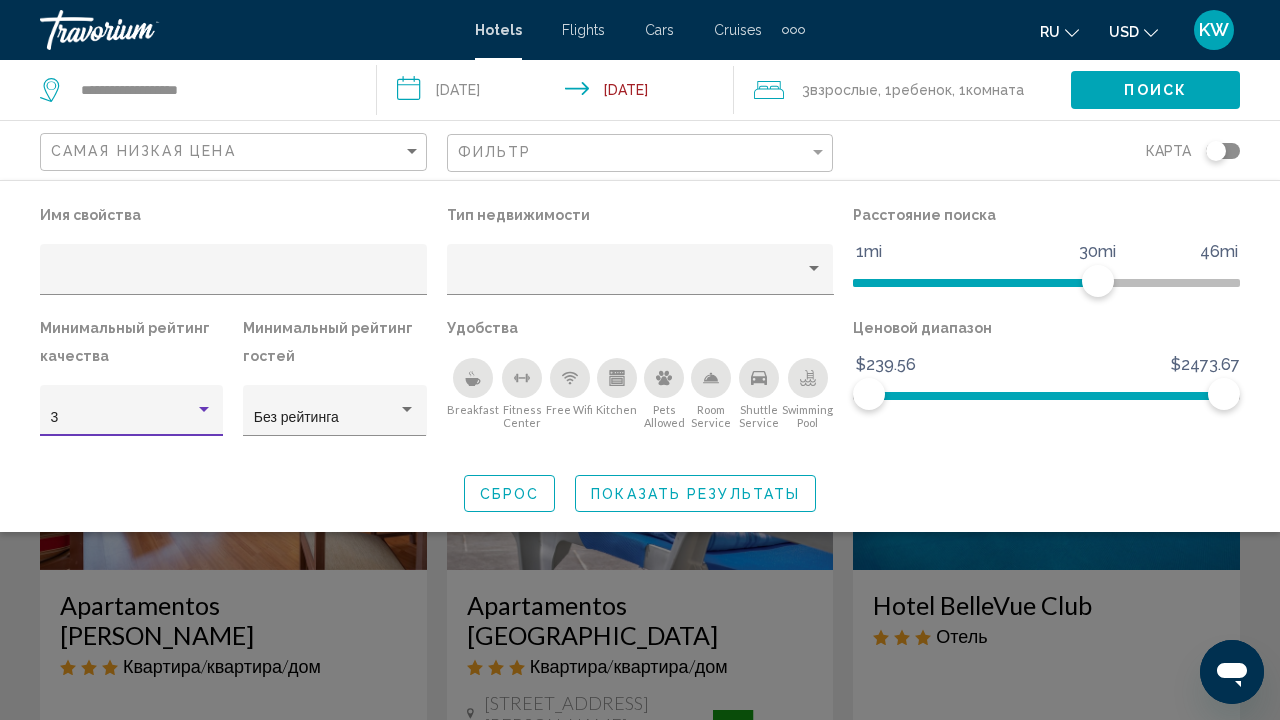 click on "3" at bounding box center [123, 418] 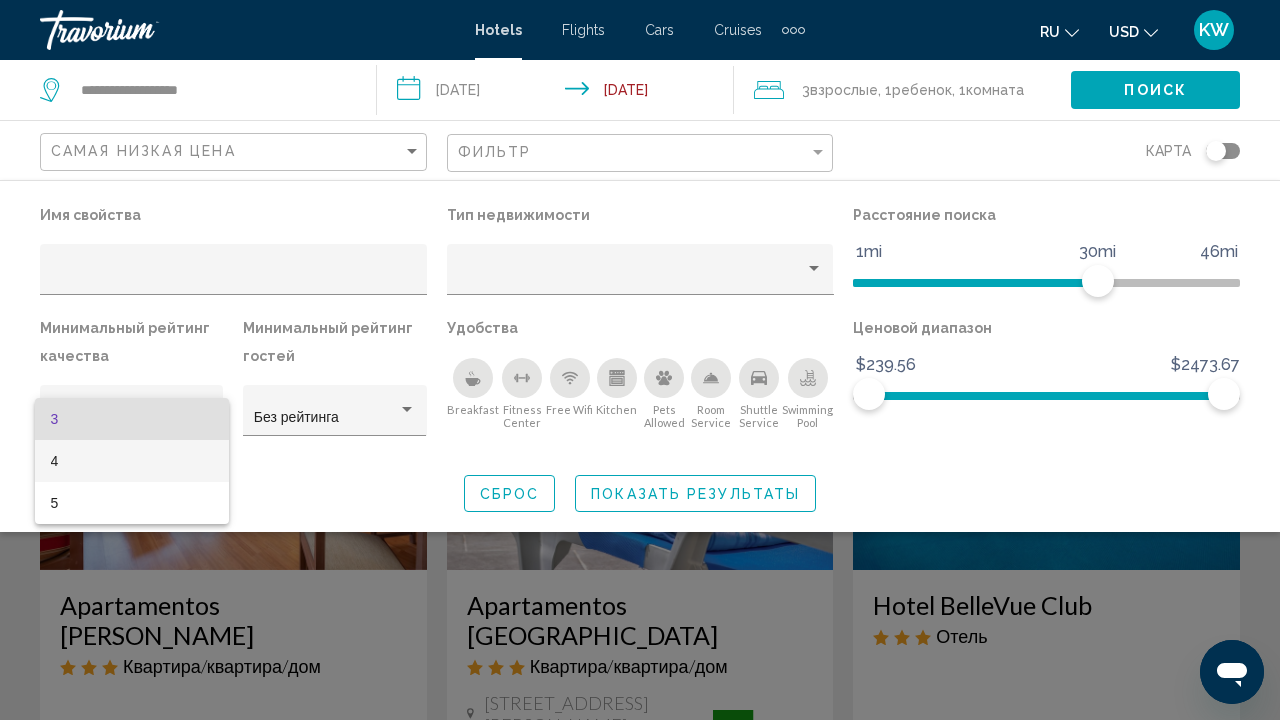 click on "4" at bounding box center (132, 461) 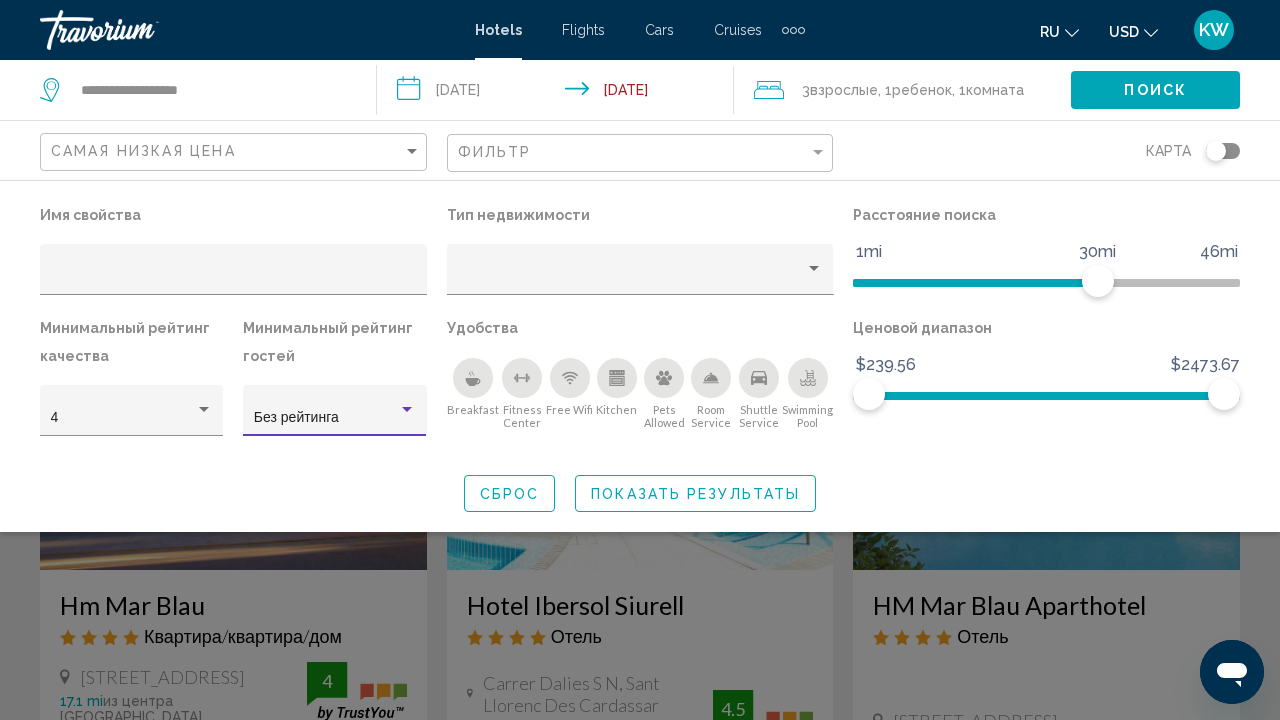 click on "Без рейтинга" at bounding box center [326, 418] 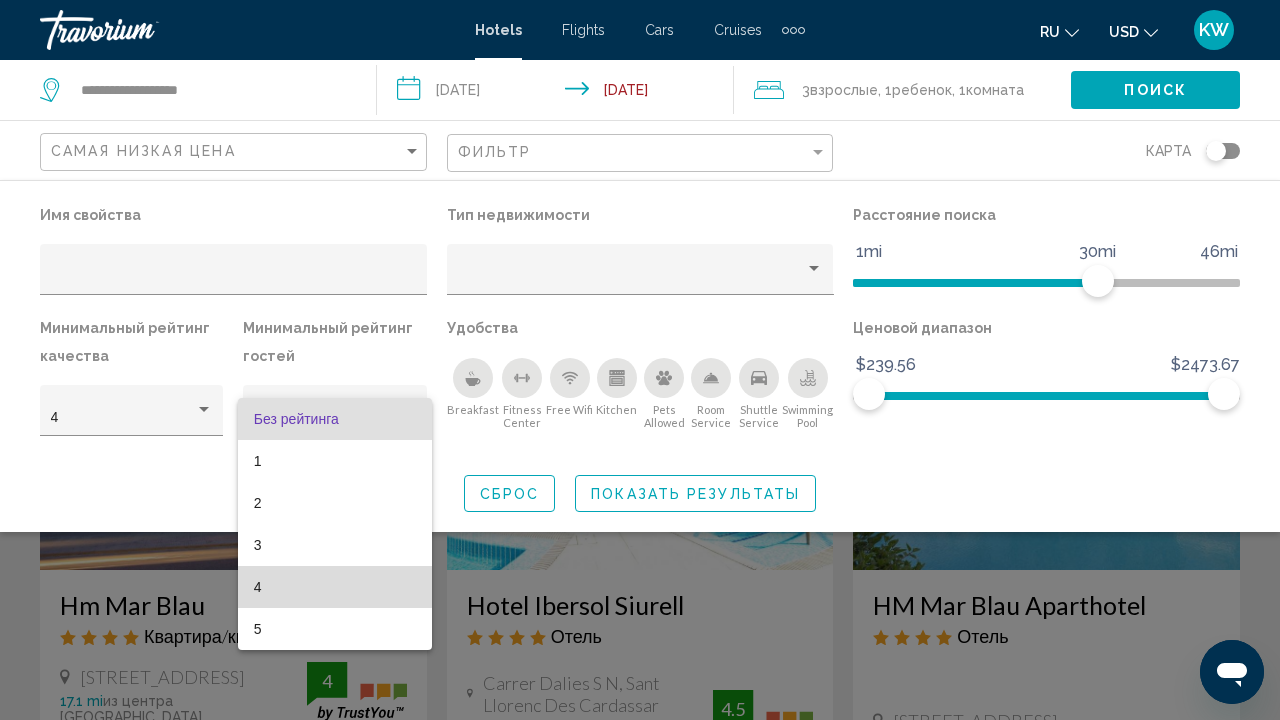 click on "4" at bounding box center [335, 587] 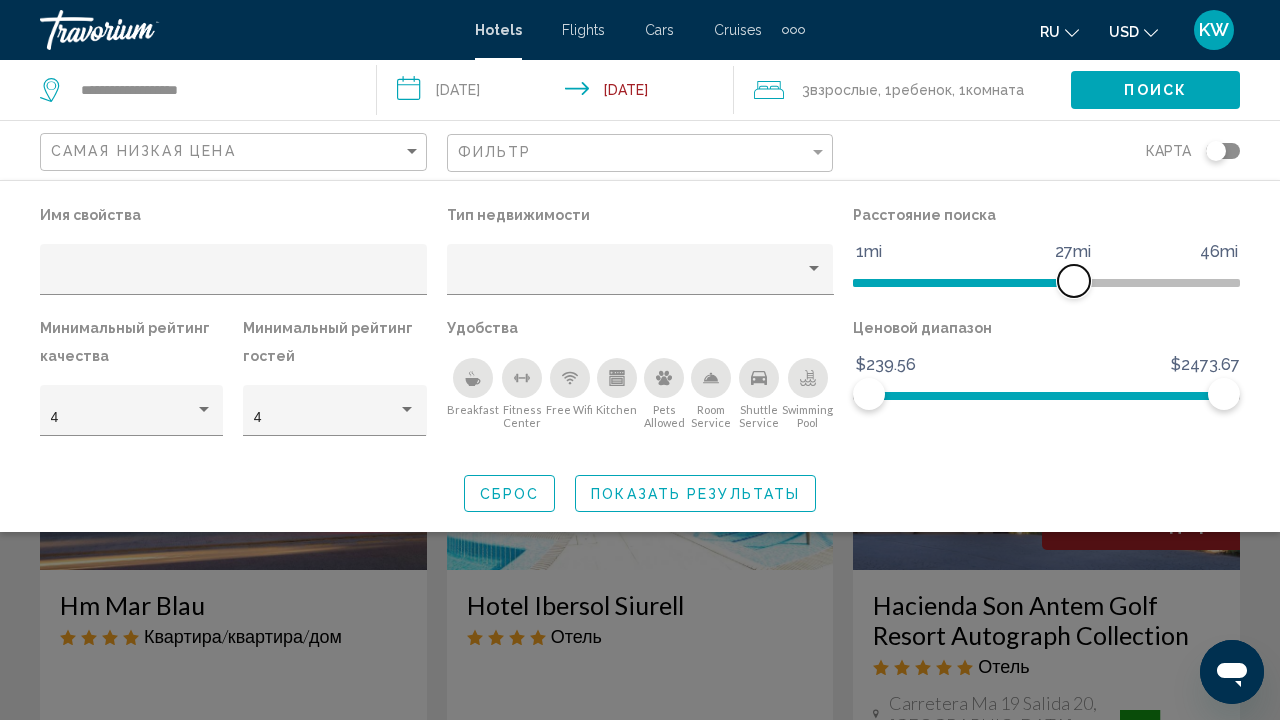 drag, startPoint x: 1098, startPoint y: 284, endPoint x: 1075, endPoint y: 287, distance: 23.194826 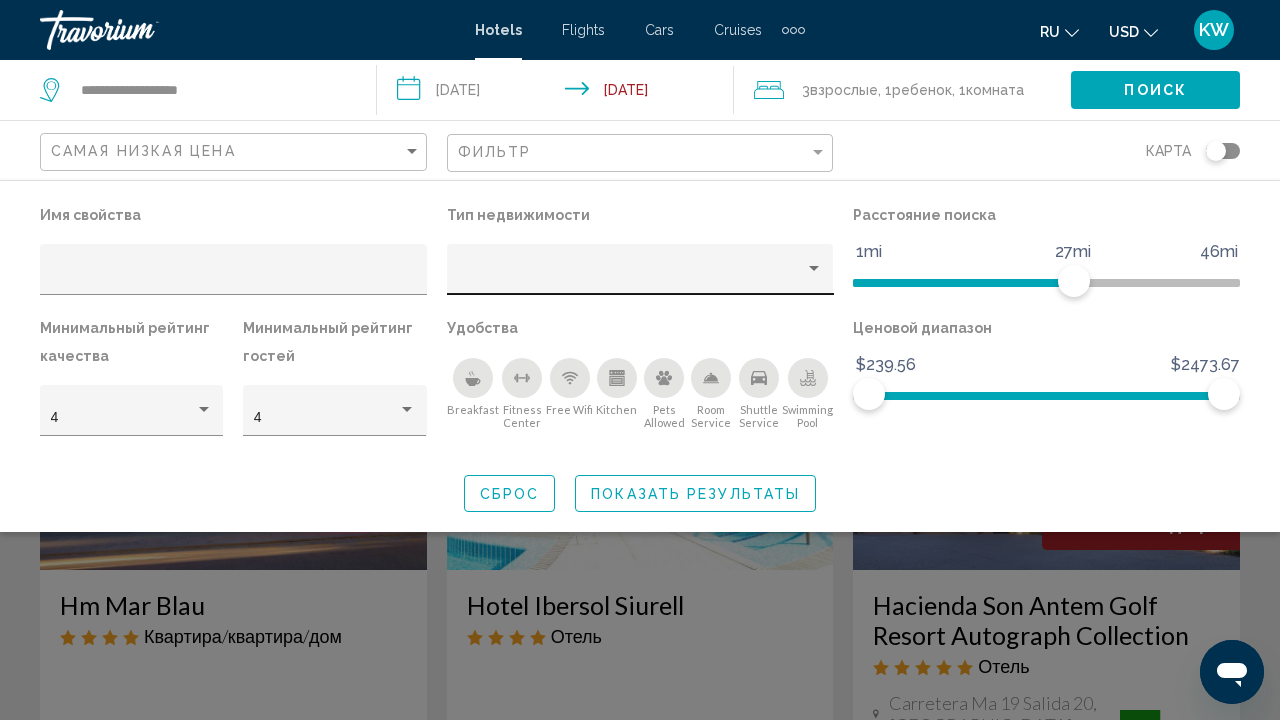 click 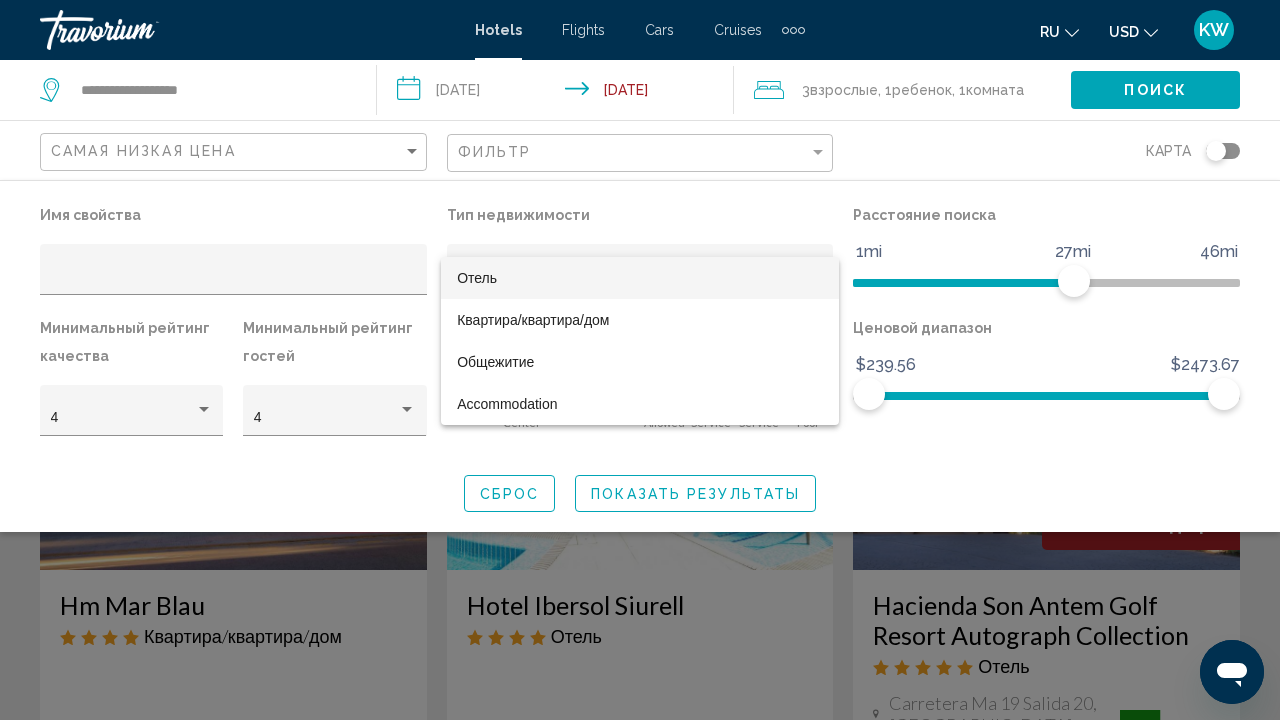 click at bounding box center [640, 360] 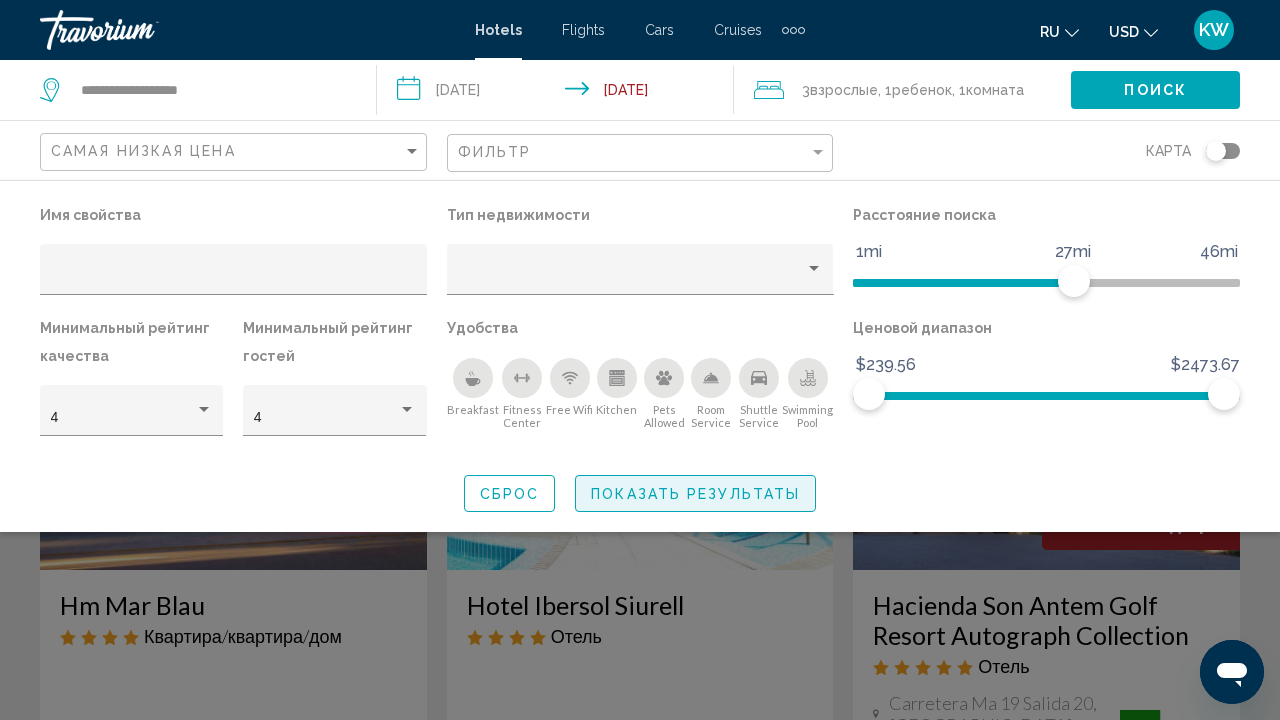 click on "Показать результаты" 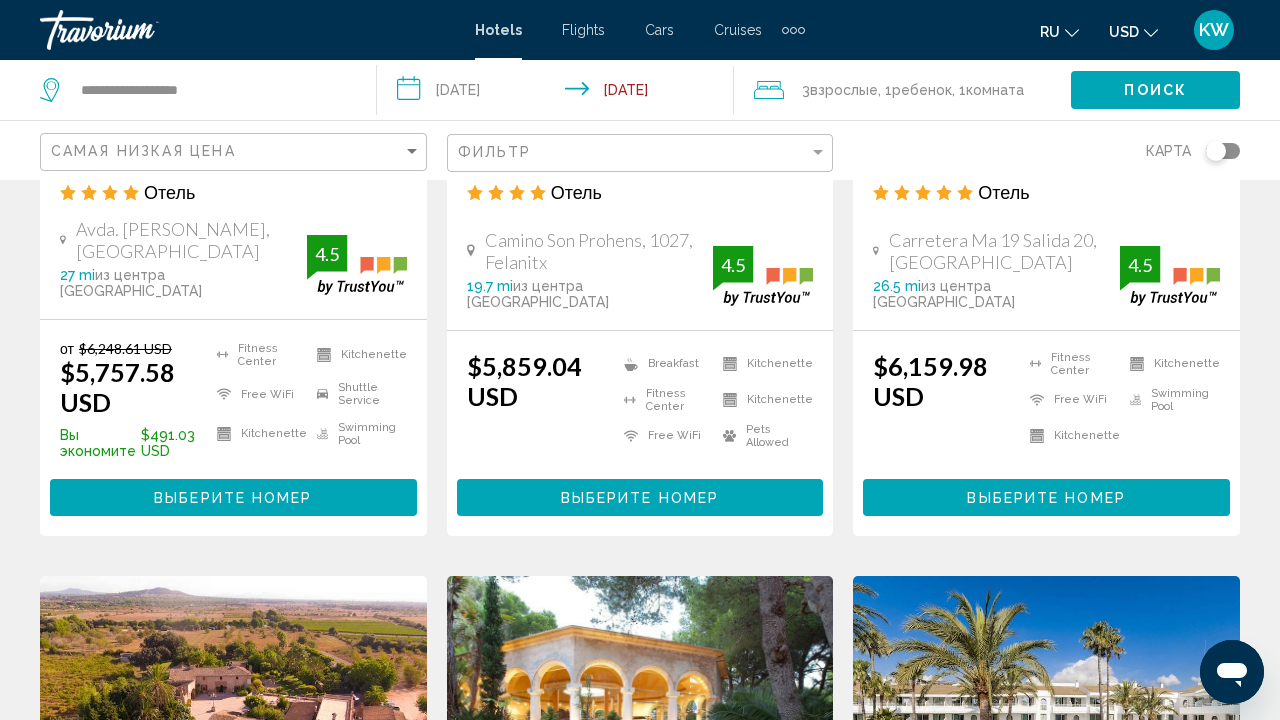 scroll, scrollTop: 2084, scrollLeft: 0, axis: vertical 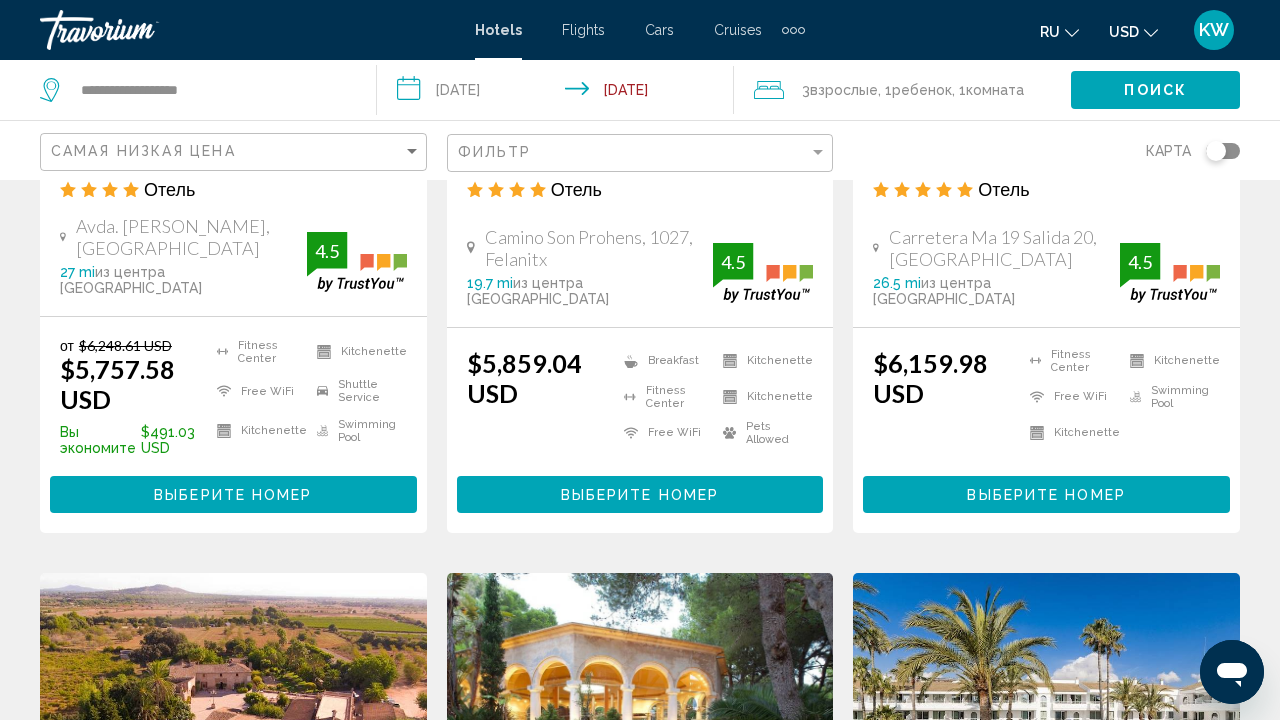 click on ", 1  Ребенок Дети" 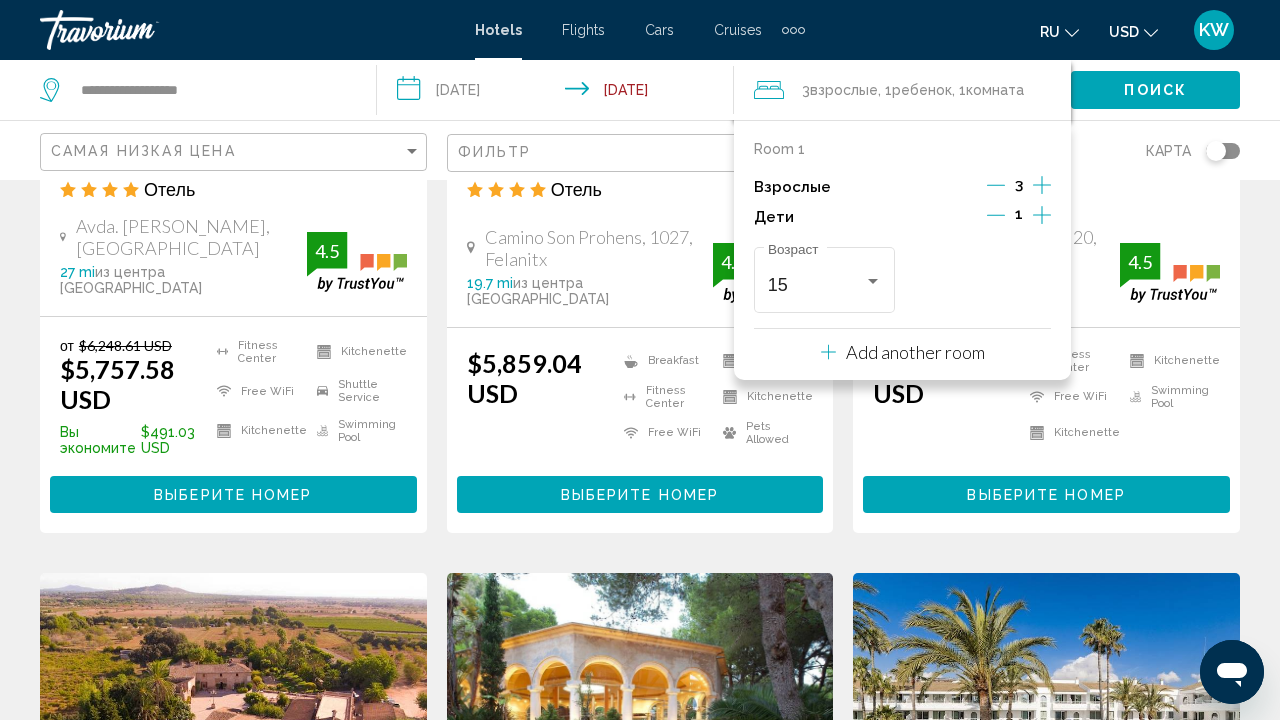 click 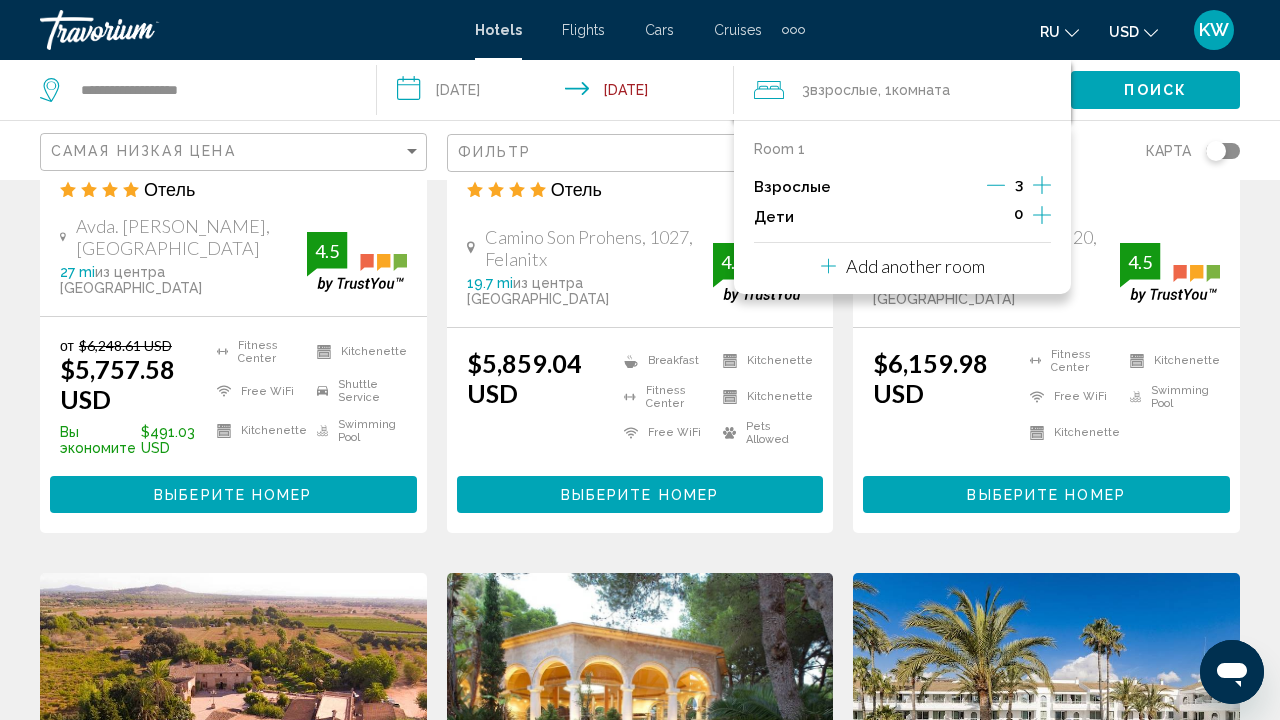 click 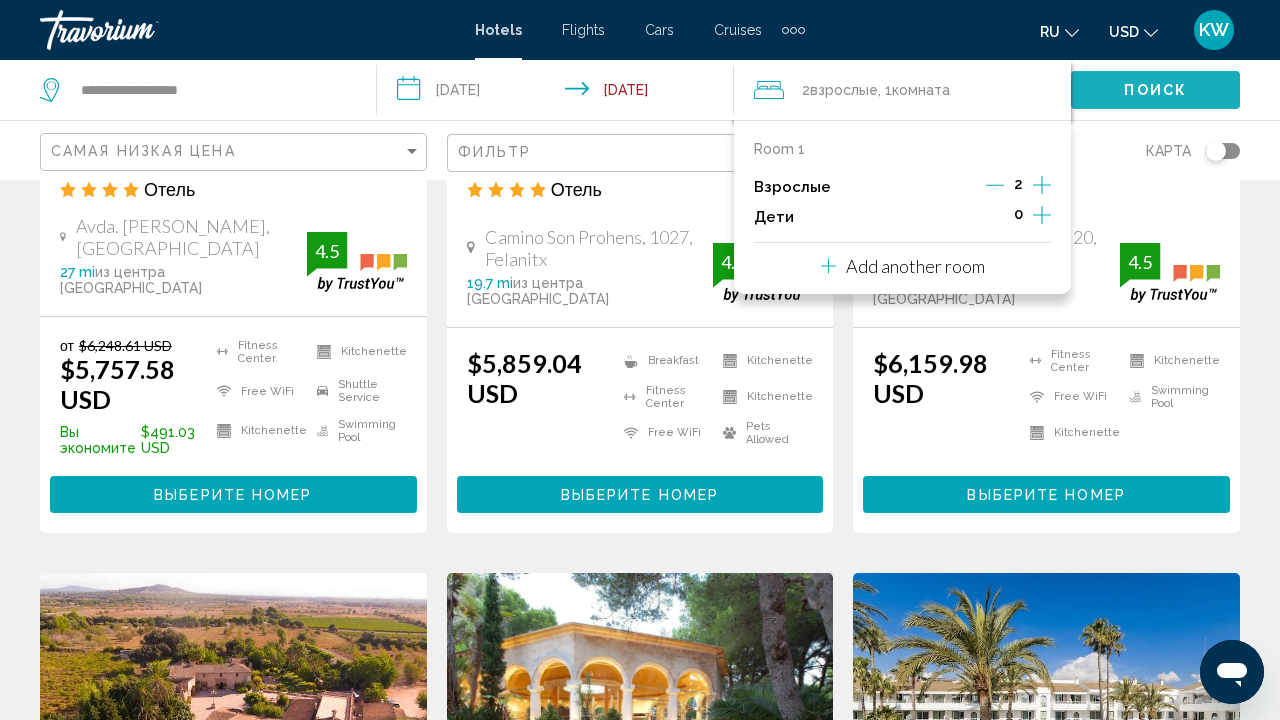 click on "Поиск" 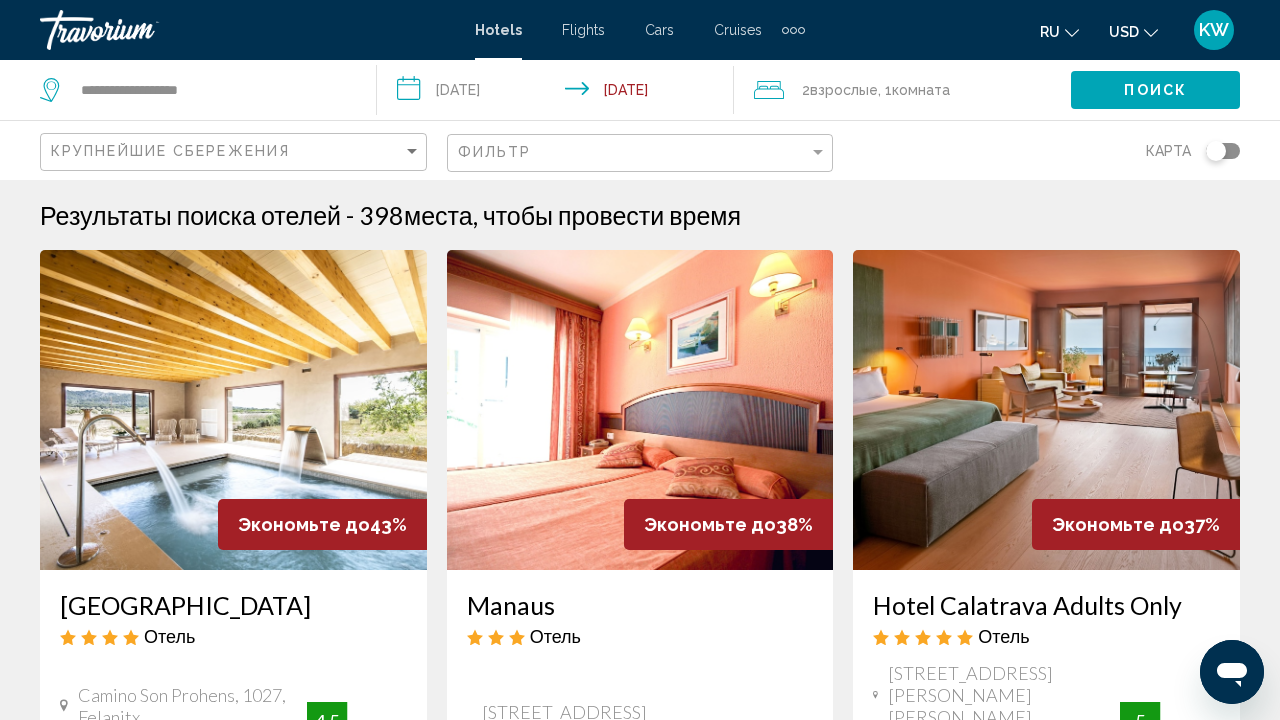 drag, startPoint x: 1115, startPoint y: 94, endPoint x: 1157, endPoint y: -71, distance: 170.26157 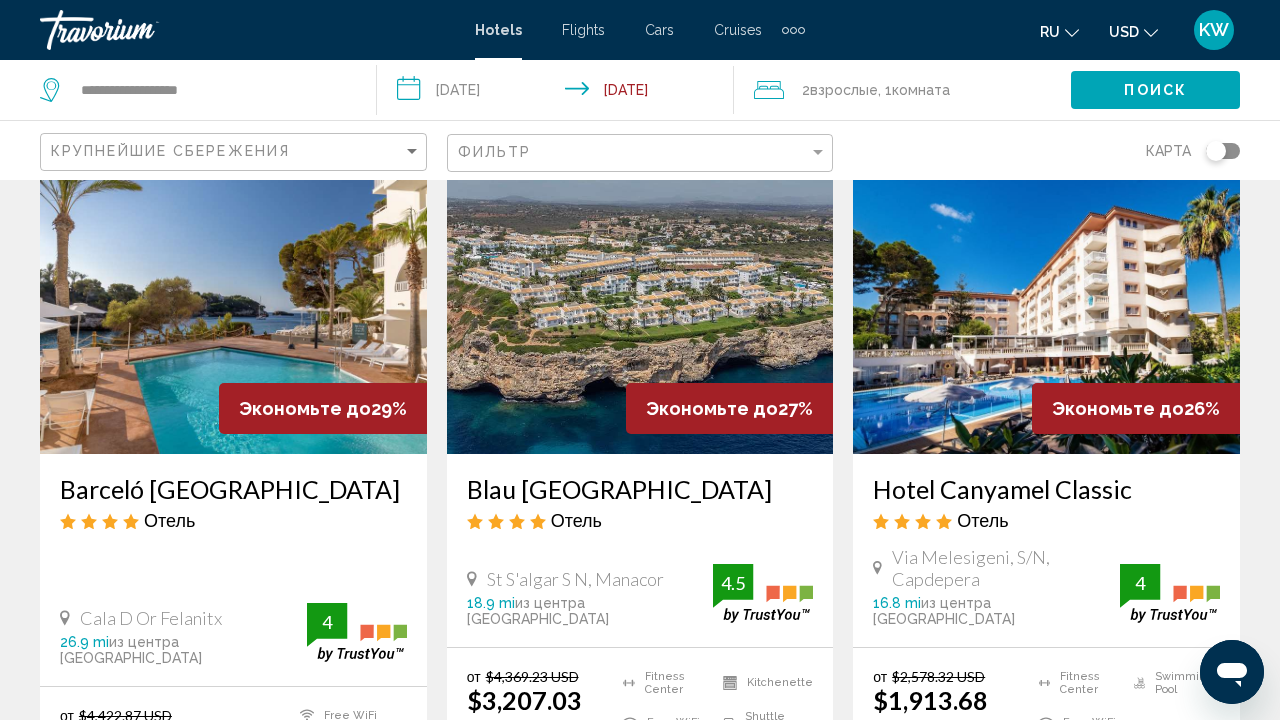 scroll, scrollTop: 2480, scrollLeft: 0, axis: vertical 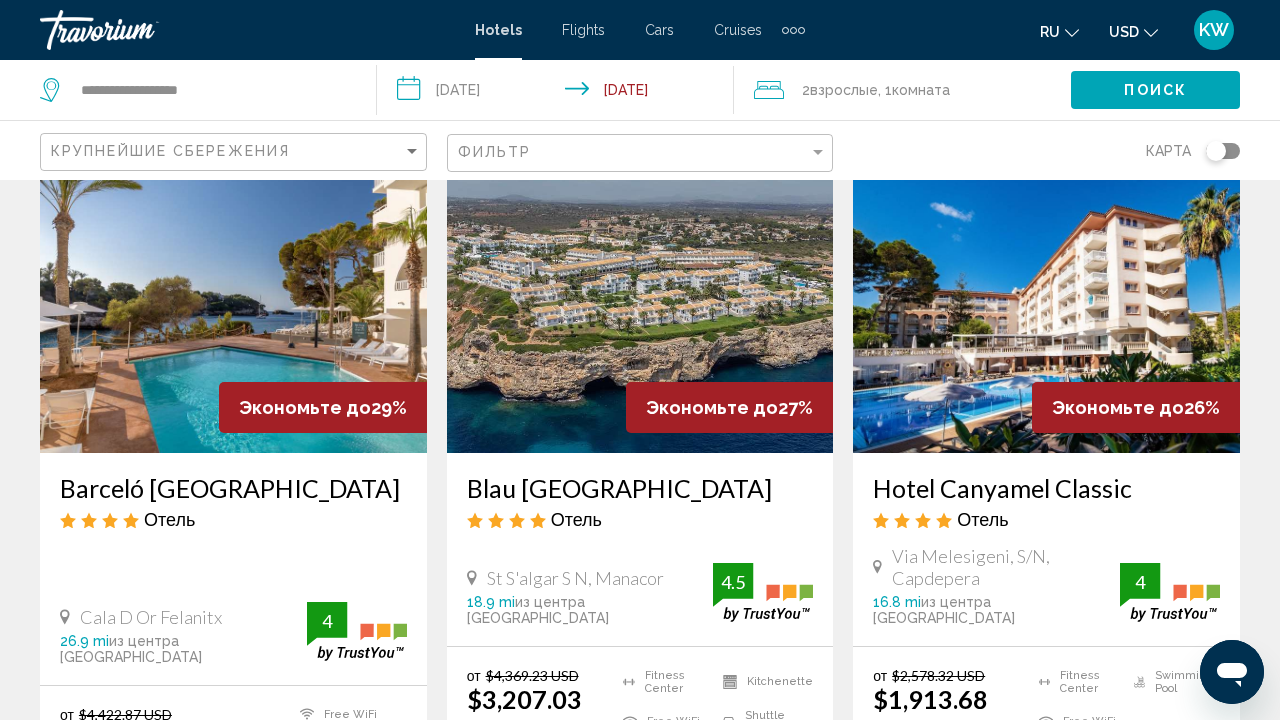 click on "Крупнейшие сбережения" 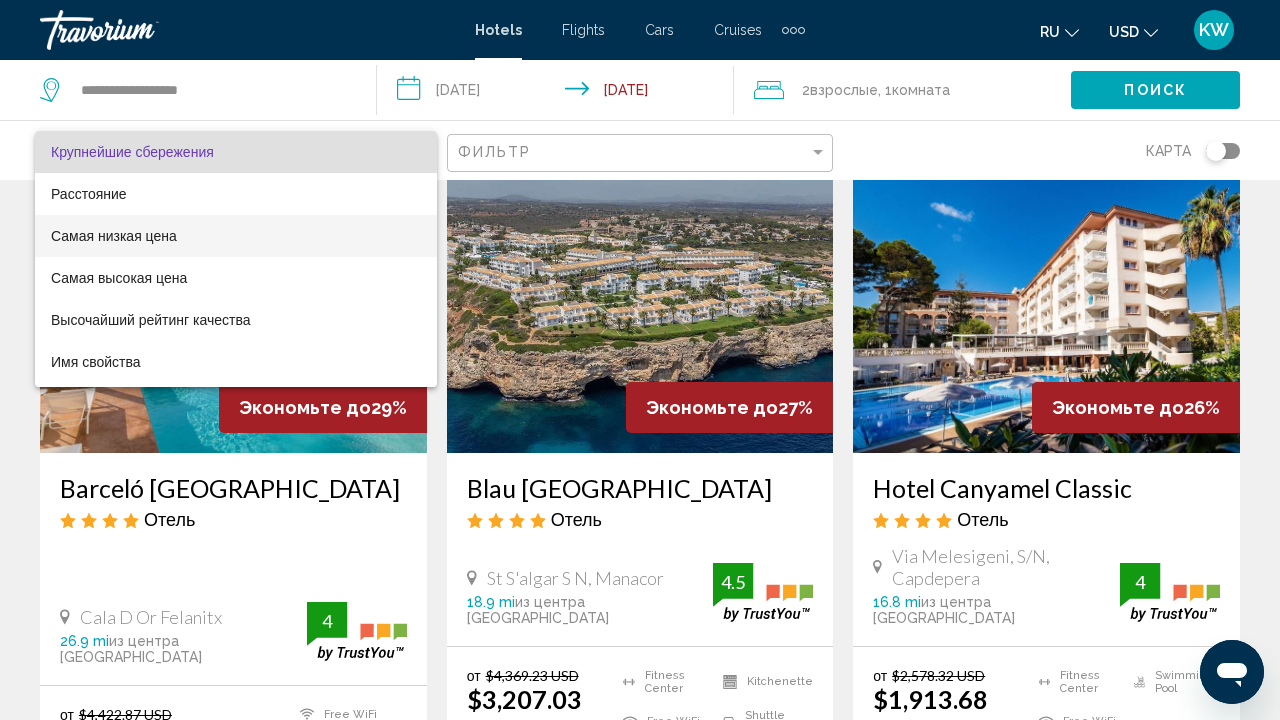 click on "Самая низкая цена" at bounding box center [236, 236] 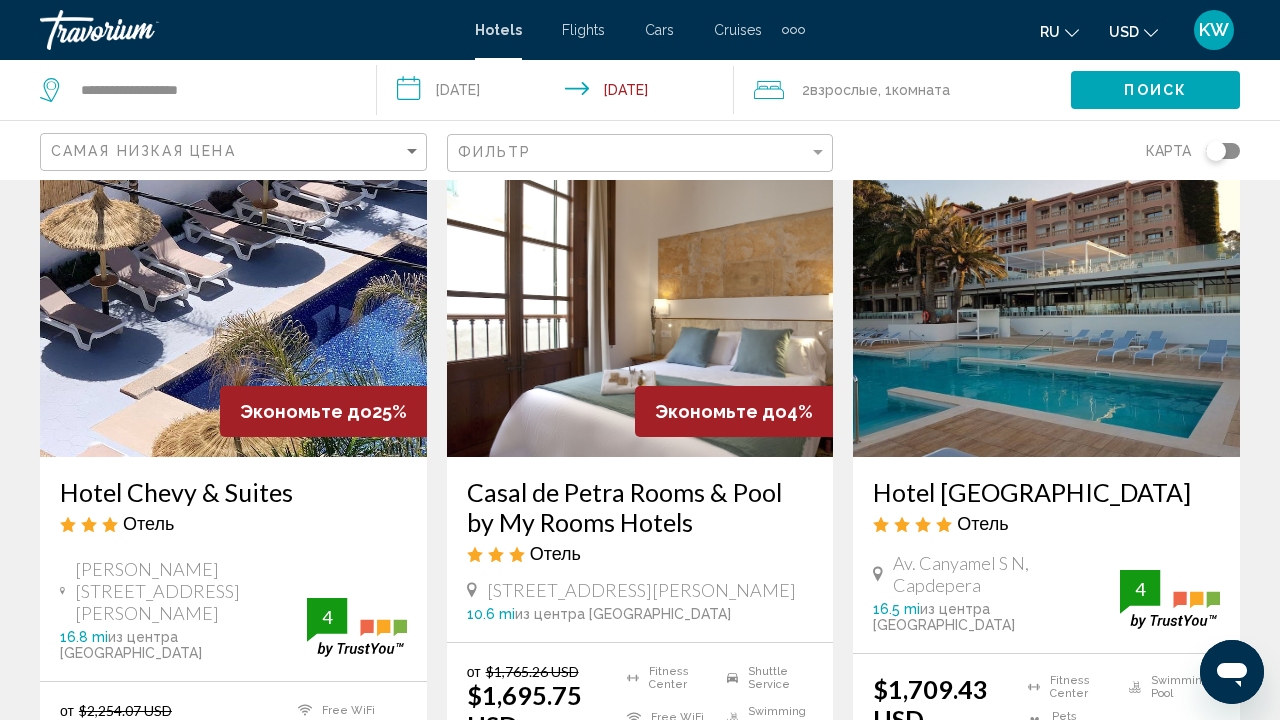 scroll, scrollTop: 2485, scrollLeft: 0, axis: vertical 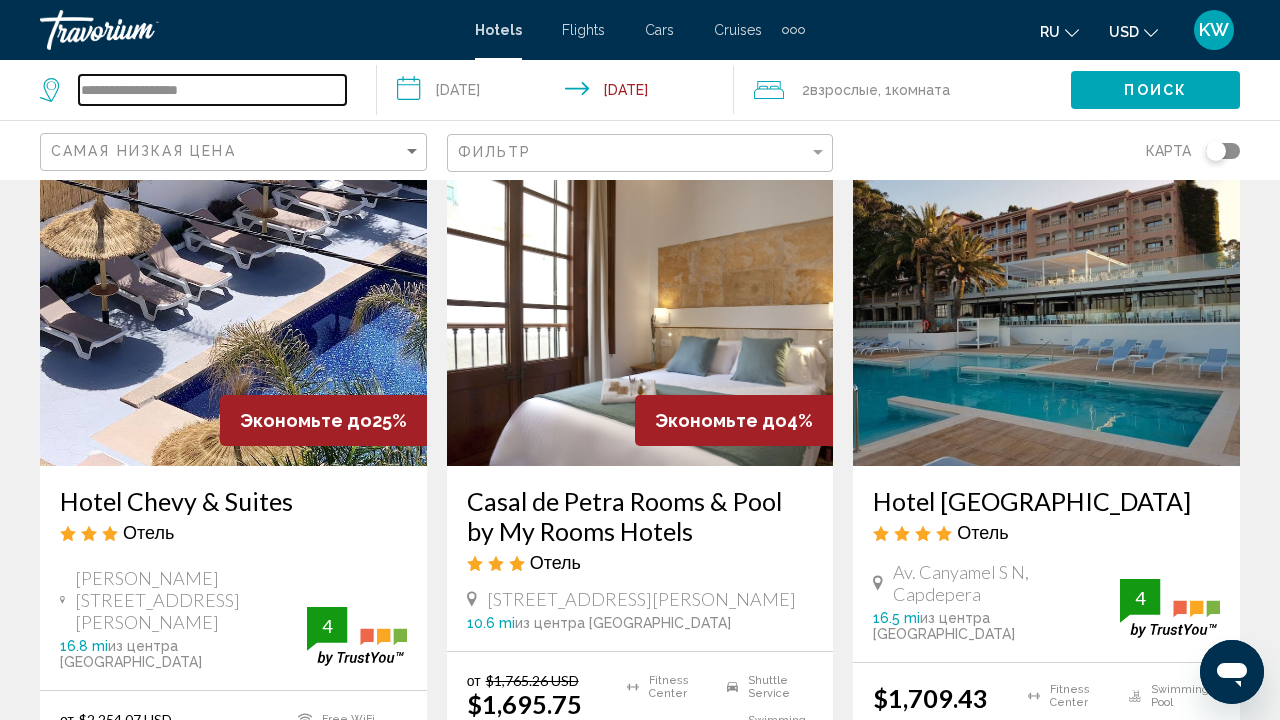 click on "**********" at bounding box center (212, 90) 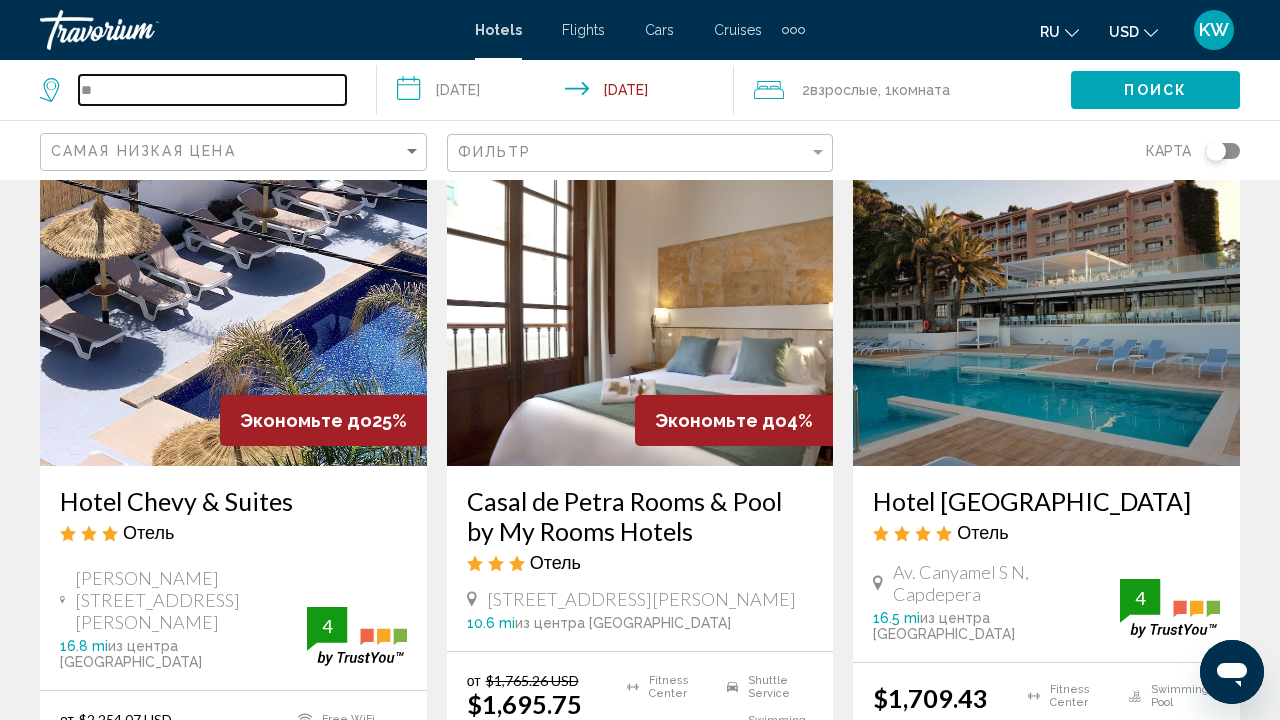 type on "*" 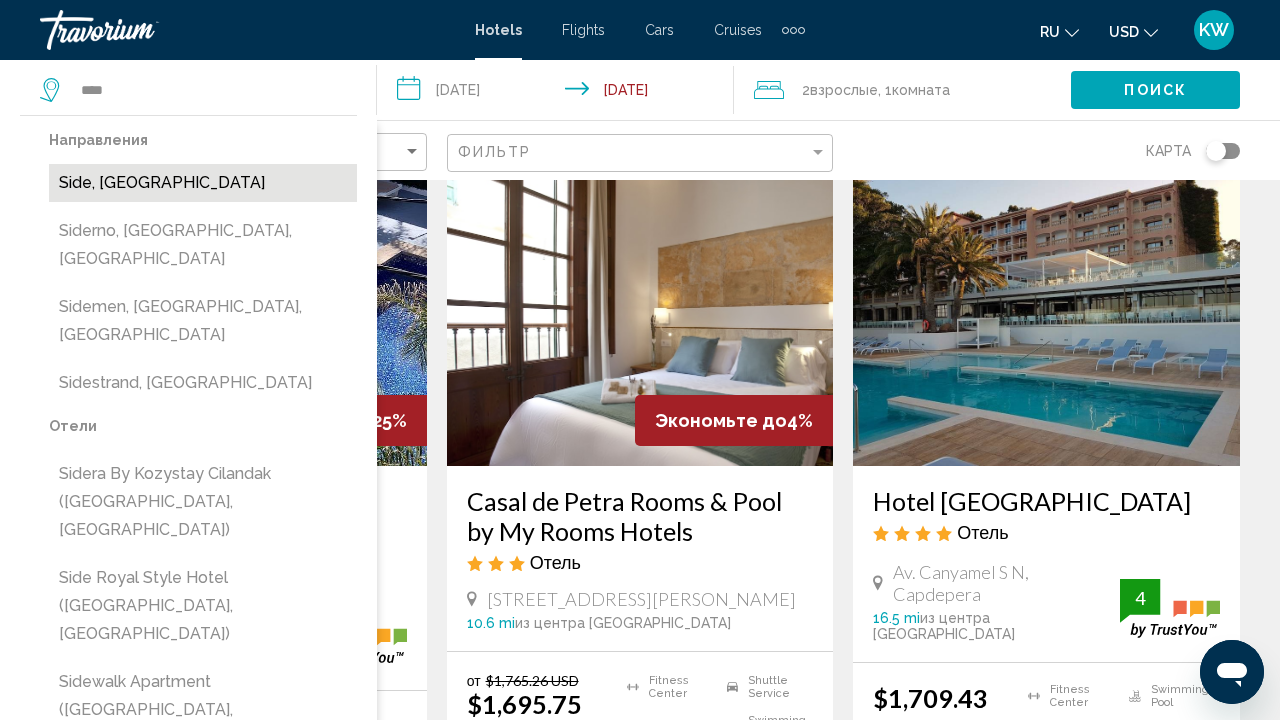 click on "Side, [GEOGRAPHIC_DATA]" at bounding box center (203, 183) 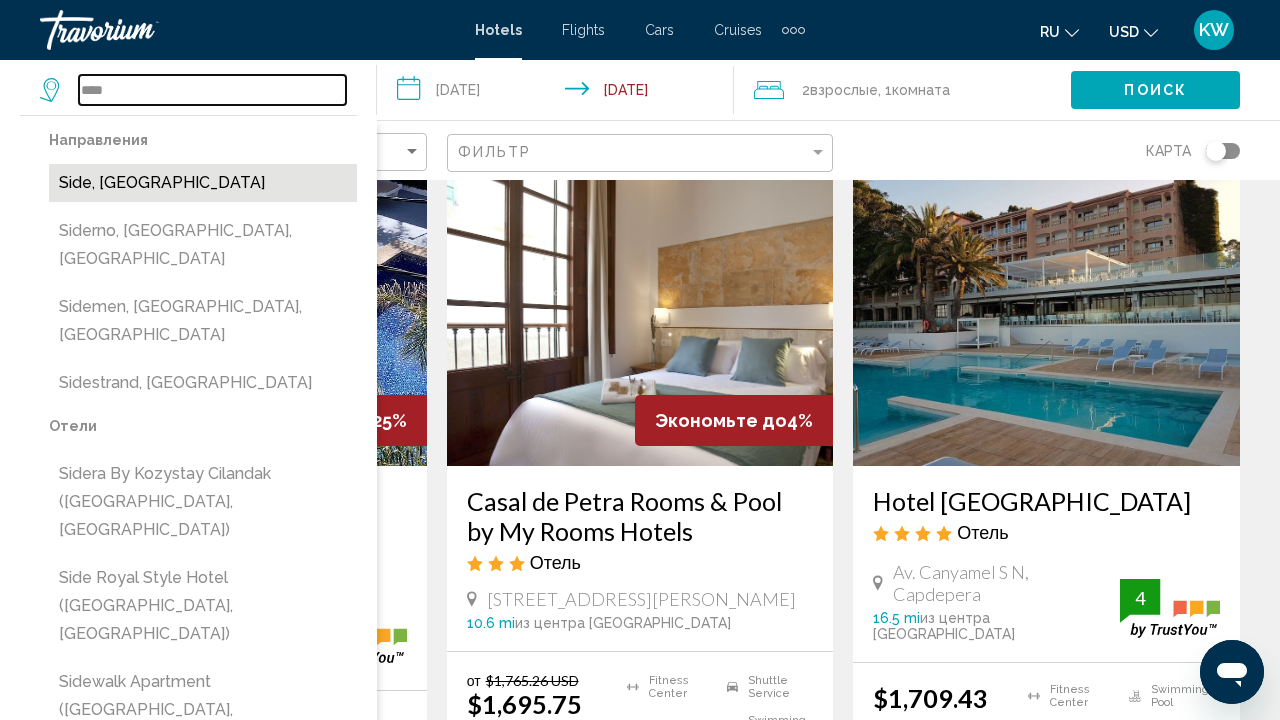 type on "**********" 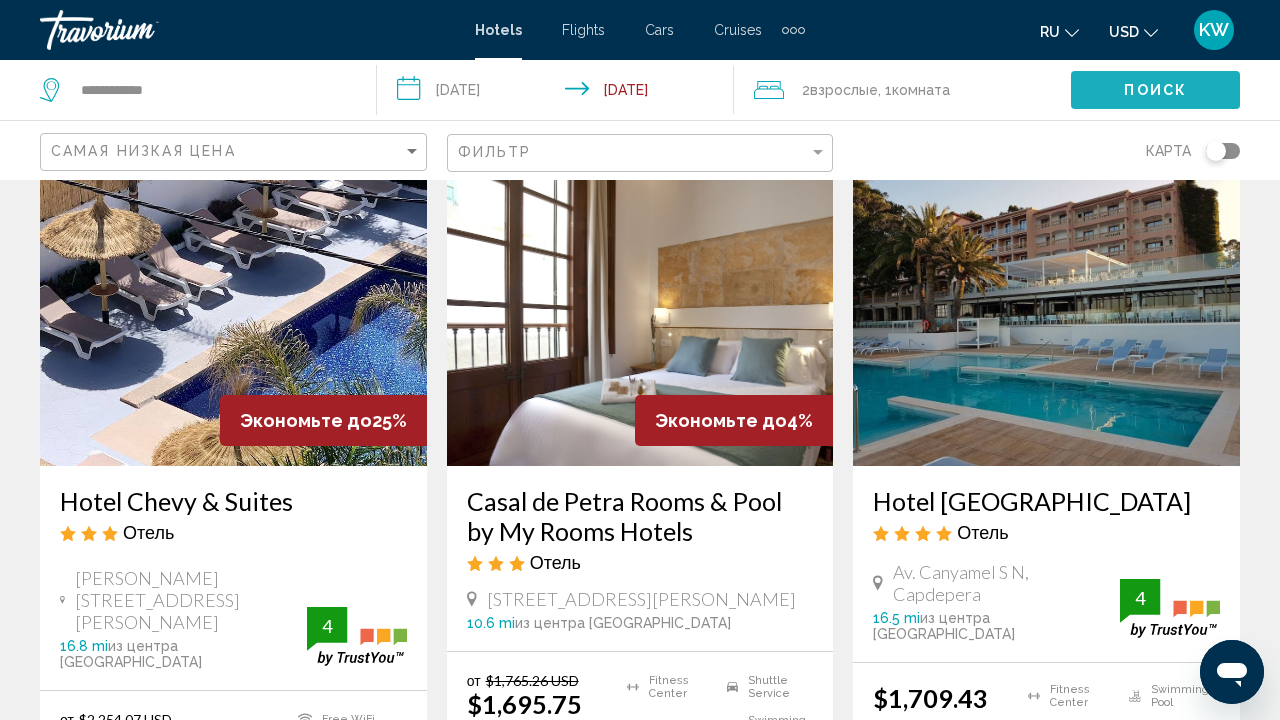 click on "Поиск" 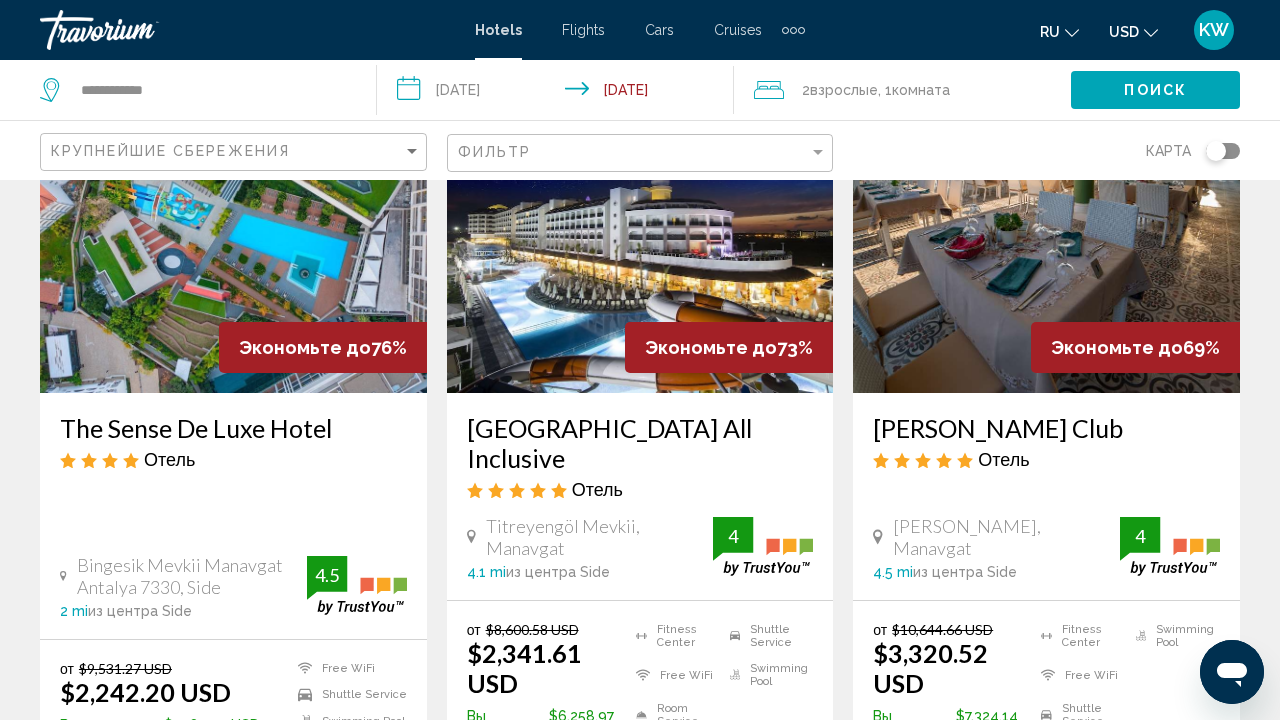 scroll, scrollTop: 185, scrollLeft: 0, axis: vertical 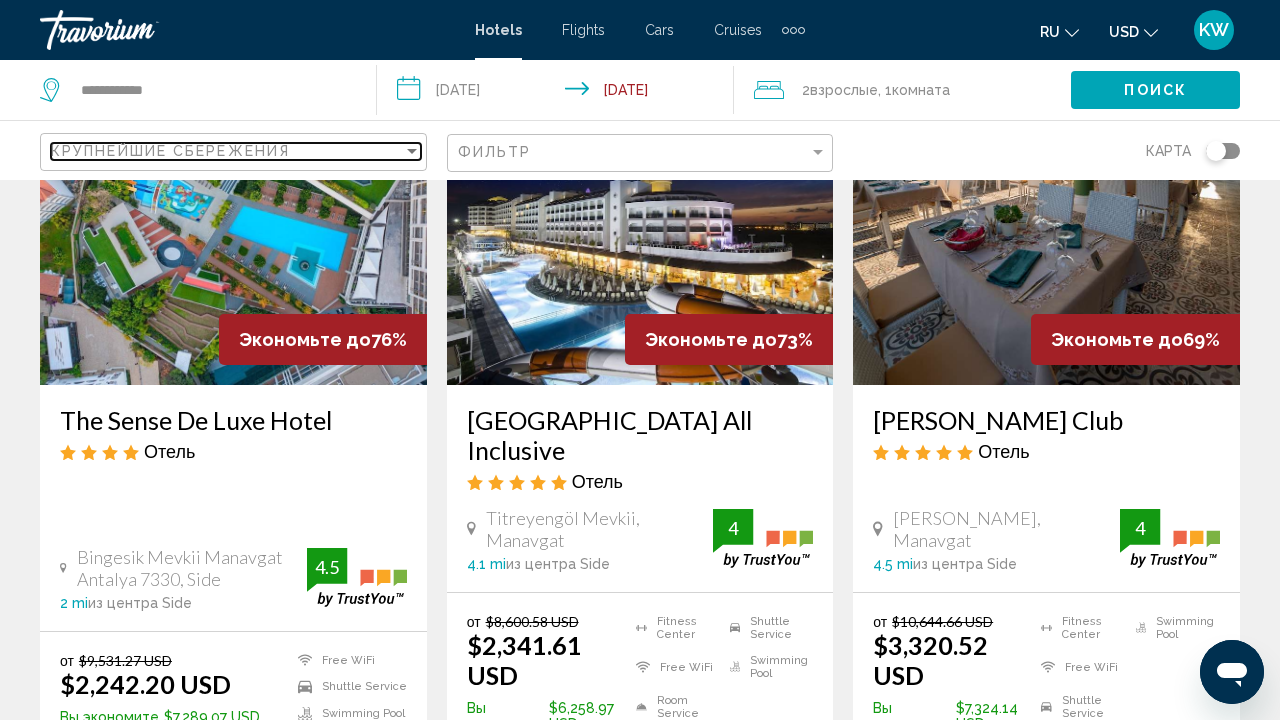click on "Крупнейшие сбережения" at bounding box center [227, 151] 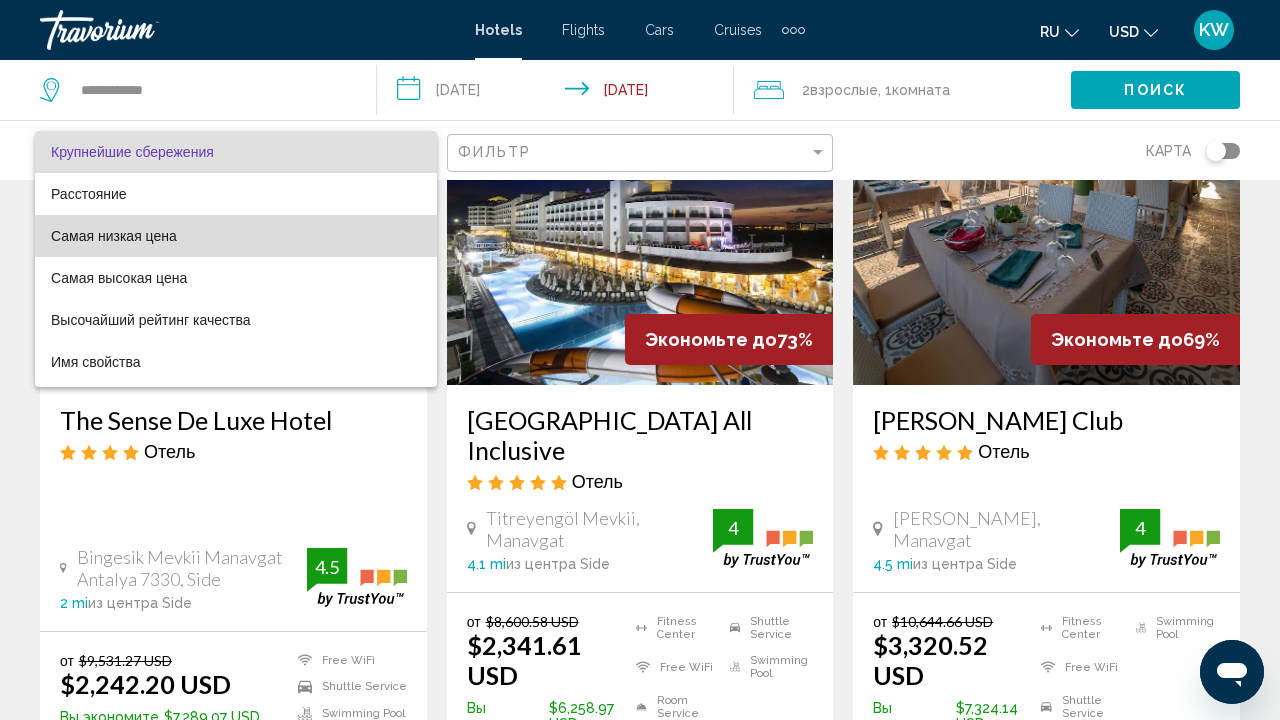 click on "Самая низкая цена" at bounding box center (114, 236) 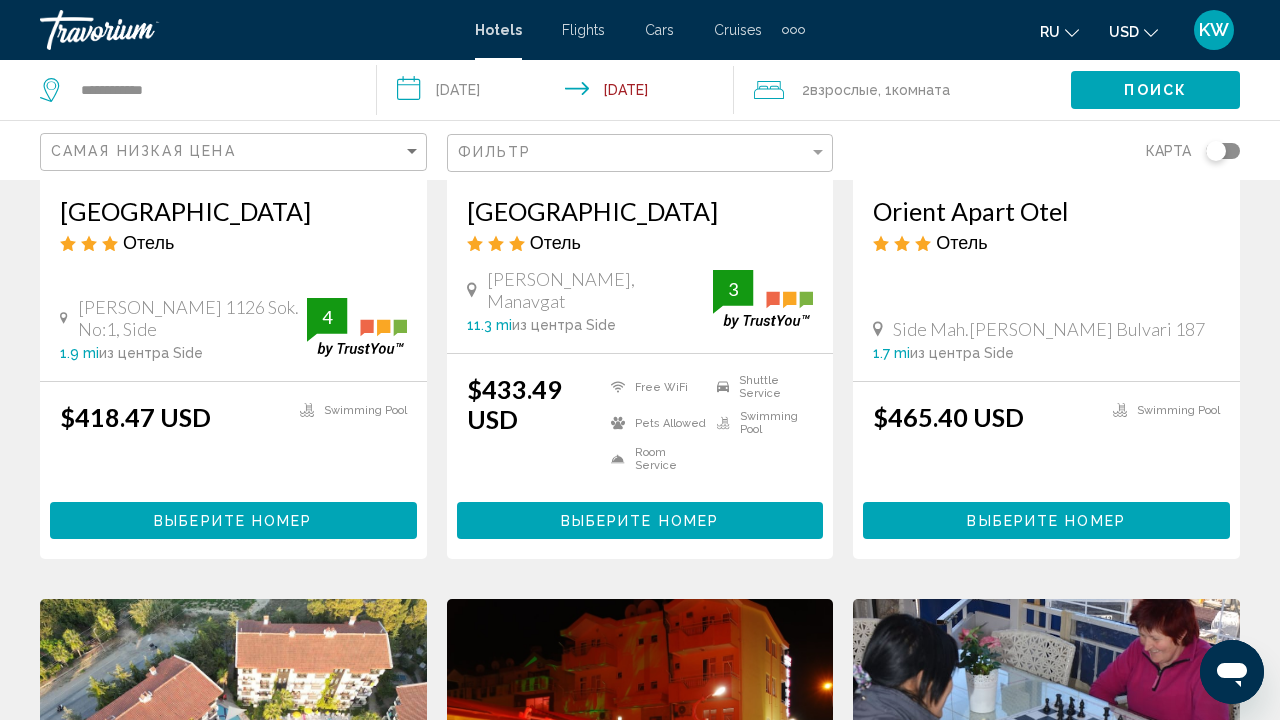 scroll, scrollTop: 395, scrollLeft: 0, axis: vertical 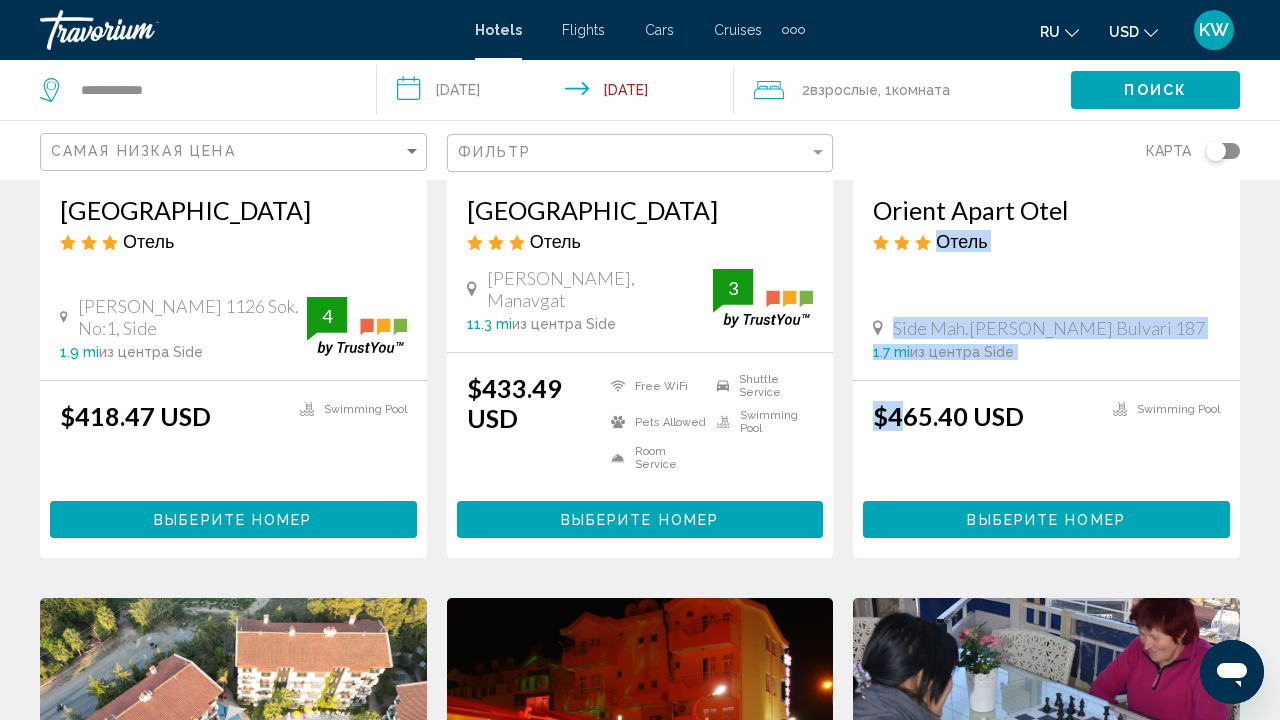 drag, startPoint x: 904, startPoint y: 400, endPoint x: 923, endPoint y: 265, distance: 136.33047 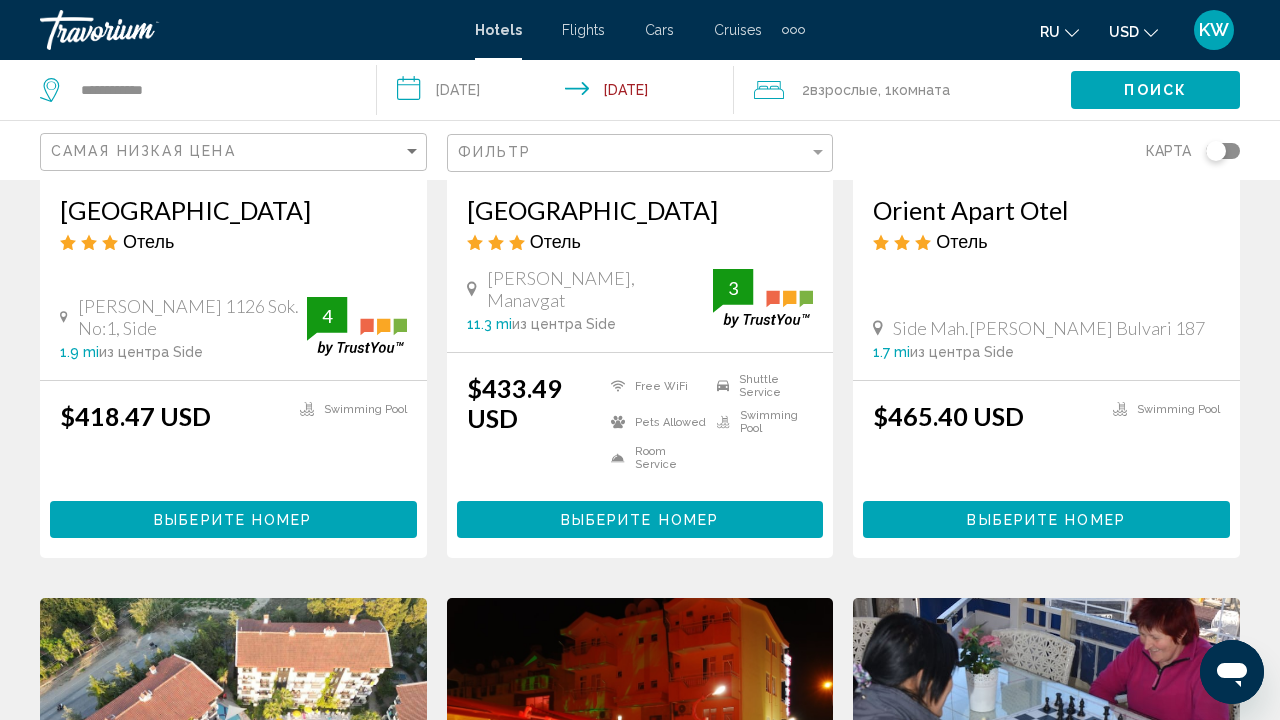 click on "Результаты поиска отелей  -   493  места, чтобы провести время  [GEOGRAPHIC_DATA]
Отель
[PERSON_NAME] 1126 Sok. No:1, Side 1.9 mi  из центра  Side от отеля 4 $418.47 USD
Swimming Pool  4 Выберите номер  [GEOGRAPHIC_DATA]
Отель
[PERSON_NAME], Manavgat 11.3 mi  из центра  Side от отеля 3 $433.49 USD
Free WiFi
Pets Allowed
Room Service
Shuttle Service
Swimming Pool  3 Выберите номер  Orient Apart Otel" at bounding box center [640, 1352] 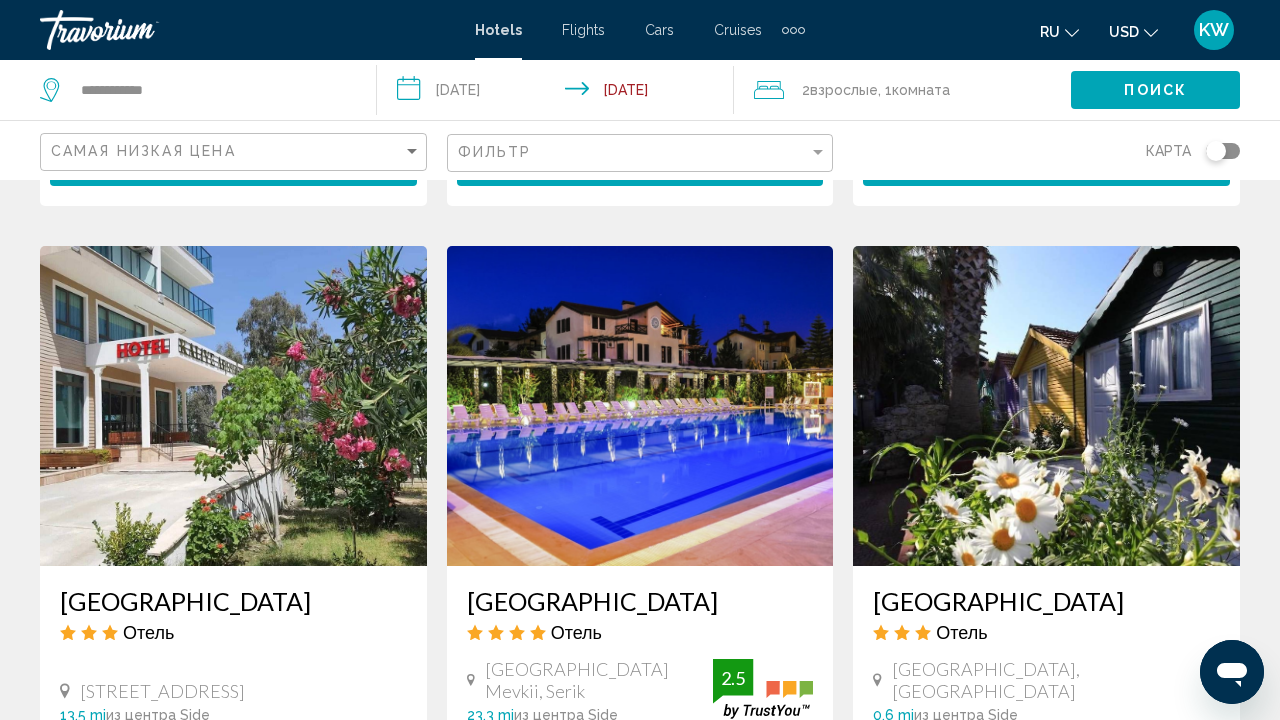 scroll, scrollTop: 1655, scrollLeft: 0, axis: vertical 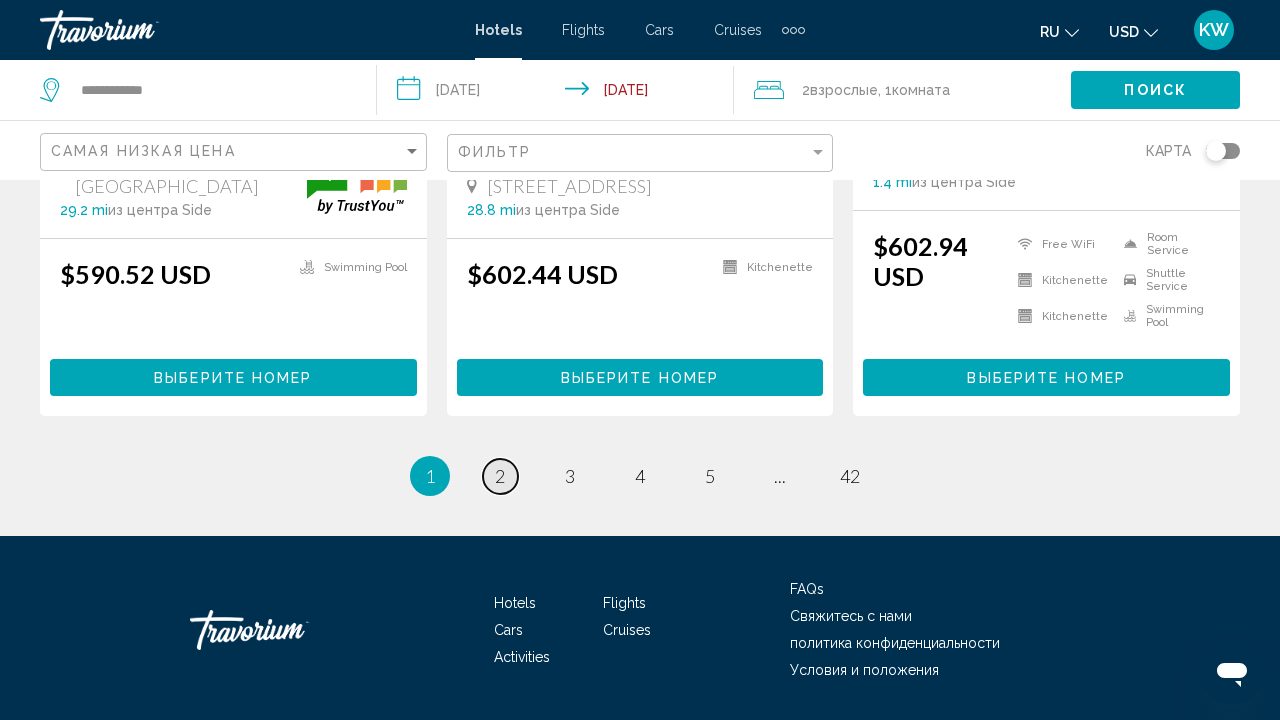 click on "2" at bounding box center [500, 476] 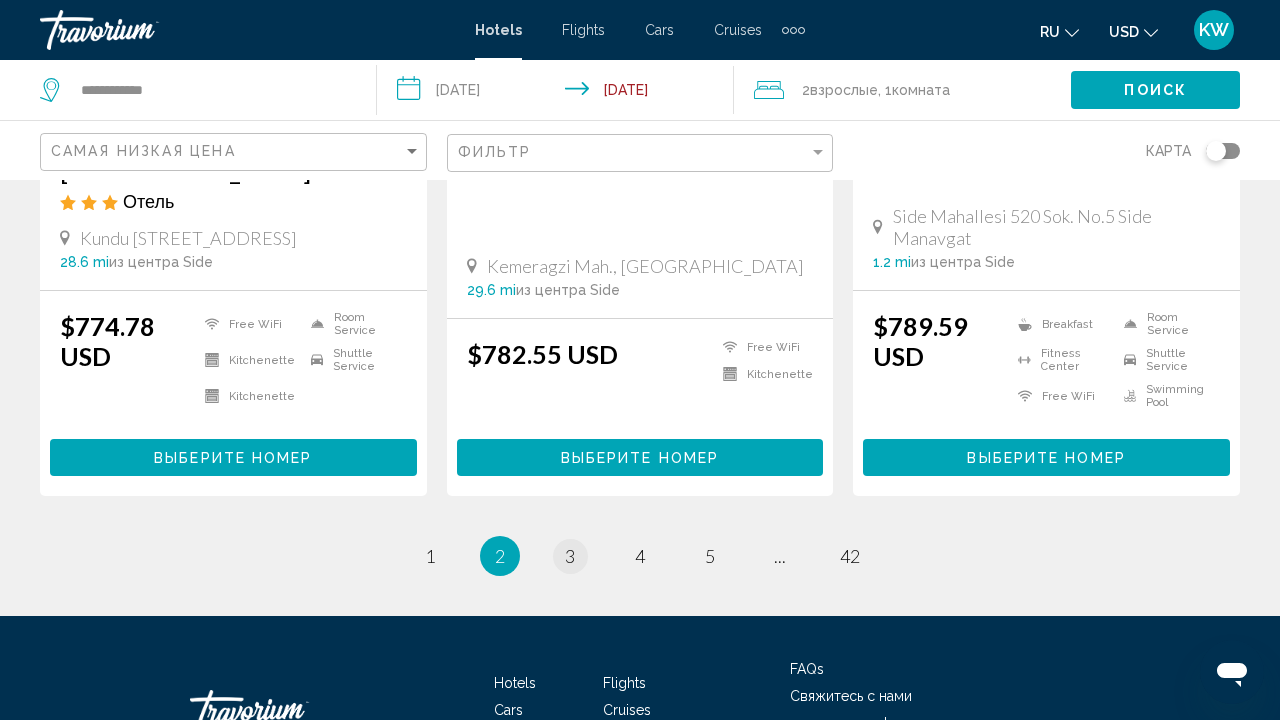 scroll, scrollTop: 2680, scrollLeft: 0, axis: vertical 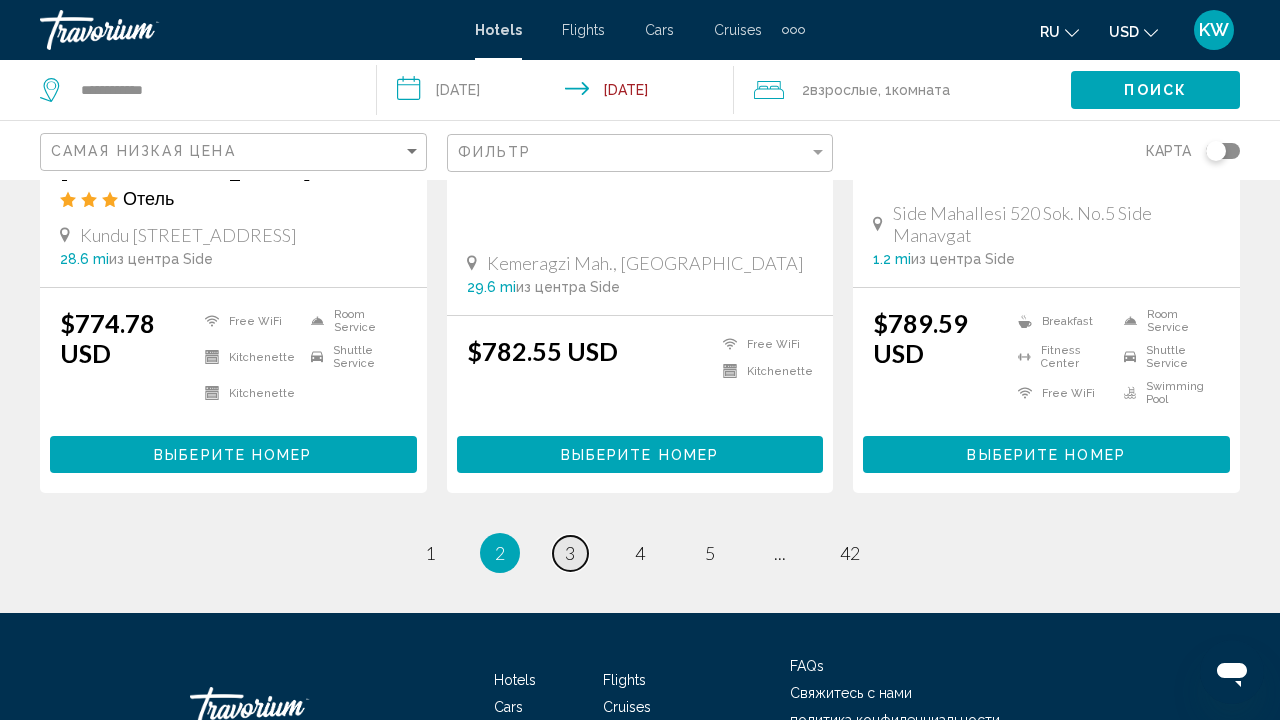 click on "3" at bounding box center (570, 553) 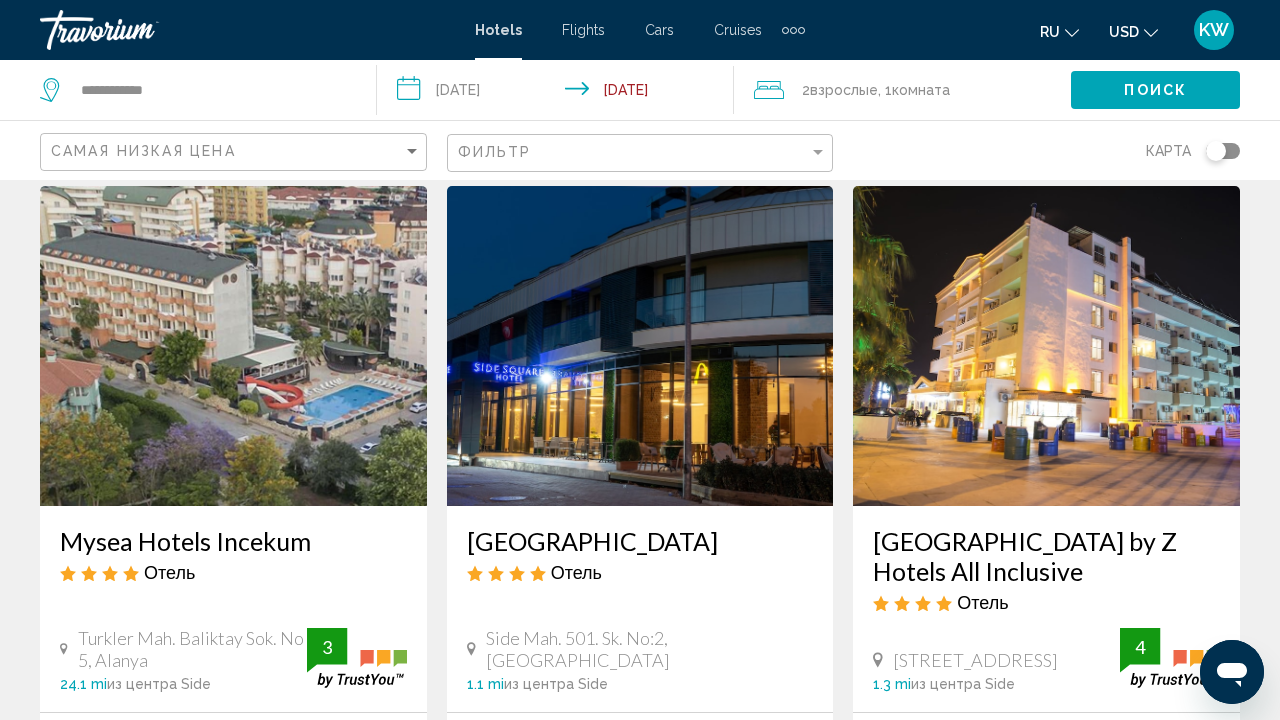 scroll, scrollTop: 2306, scrollLeft: 0, axis: vertical 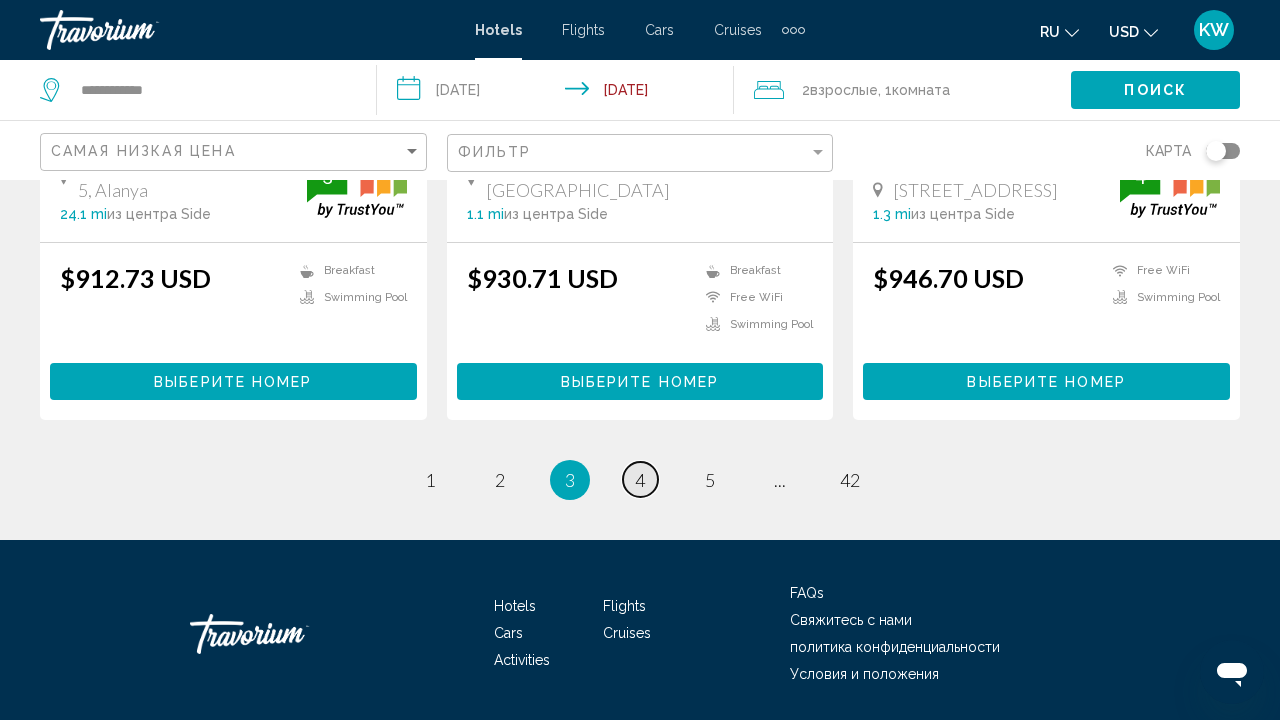click on "4" at bounding box center (640, 480) 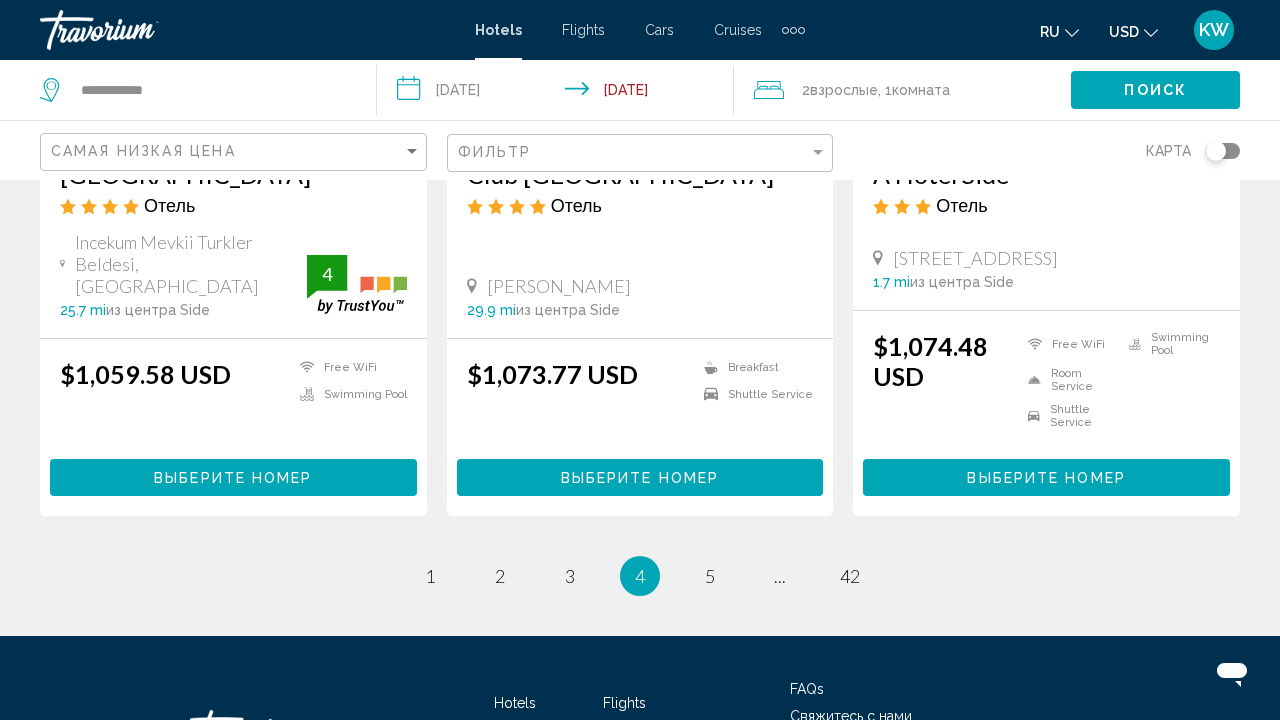 scroll, scrollTop: 2640, scrollLeft: 0, axis: vertical 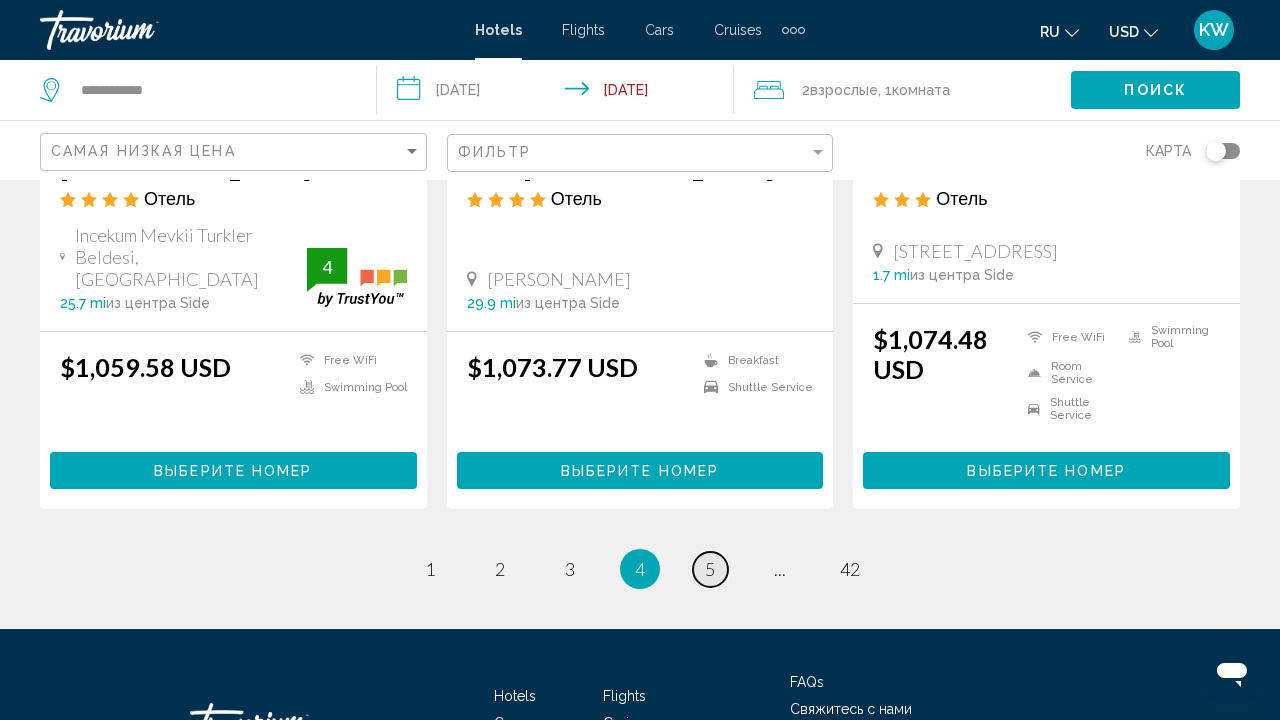 click on "page  5" at bounding box center [710, 569] 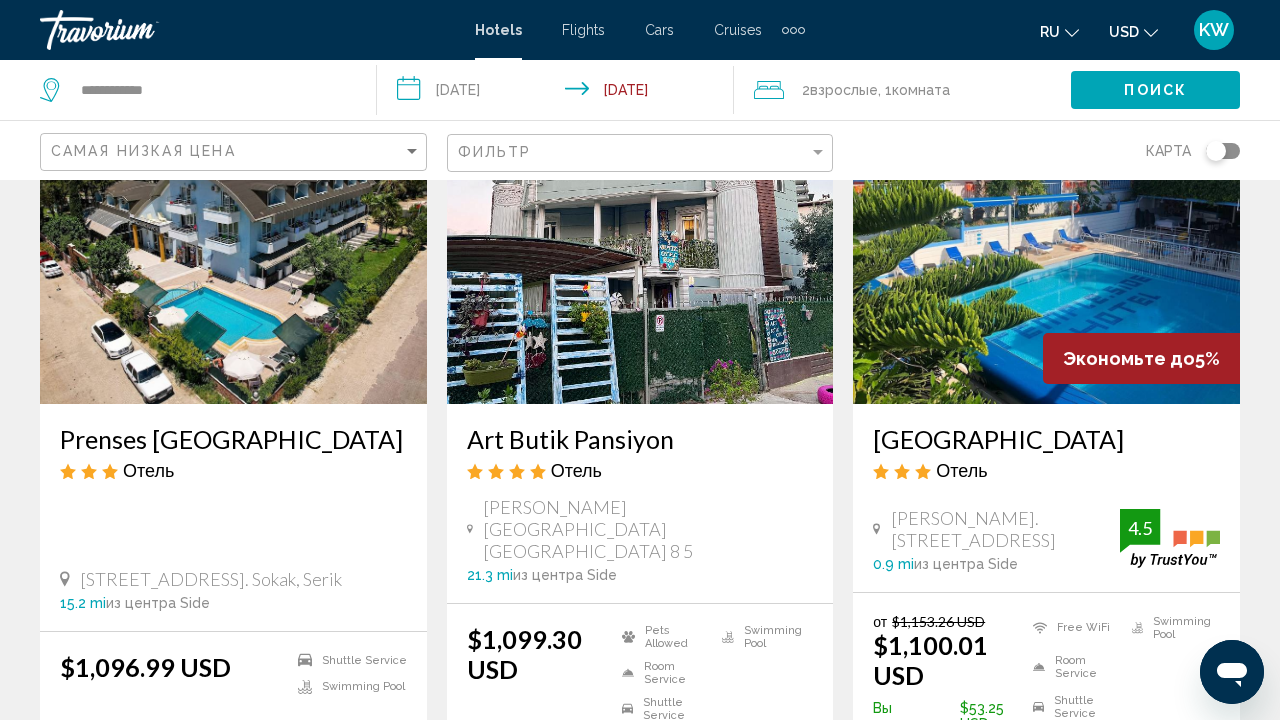 scroll, scrollTop: 165, scrollLeft: 0, axis: vertical 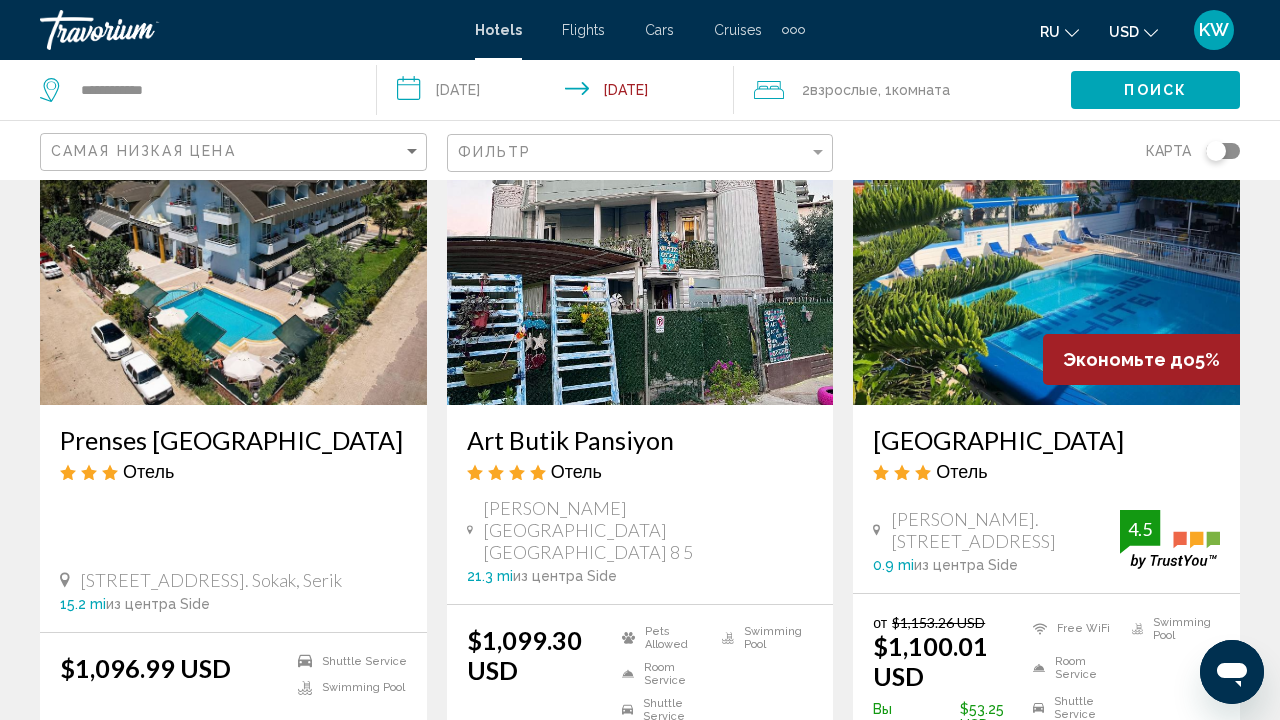 click at bounding box center (1046, 245) 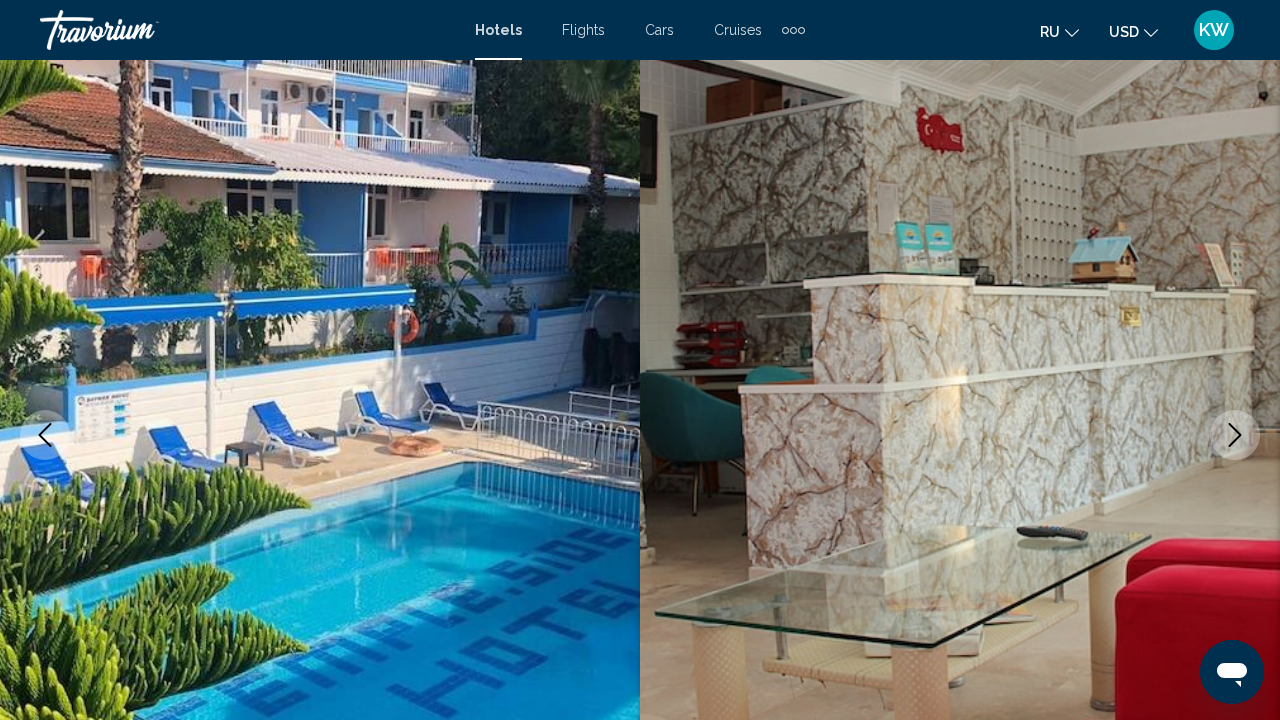 scroll, scrollTop: 104, scrollLeft: 0, axis: vertical 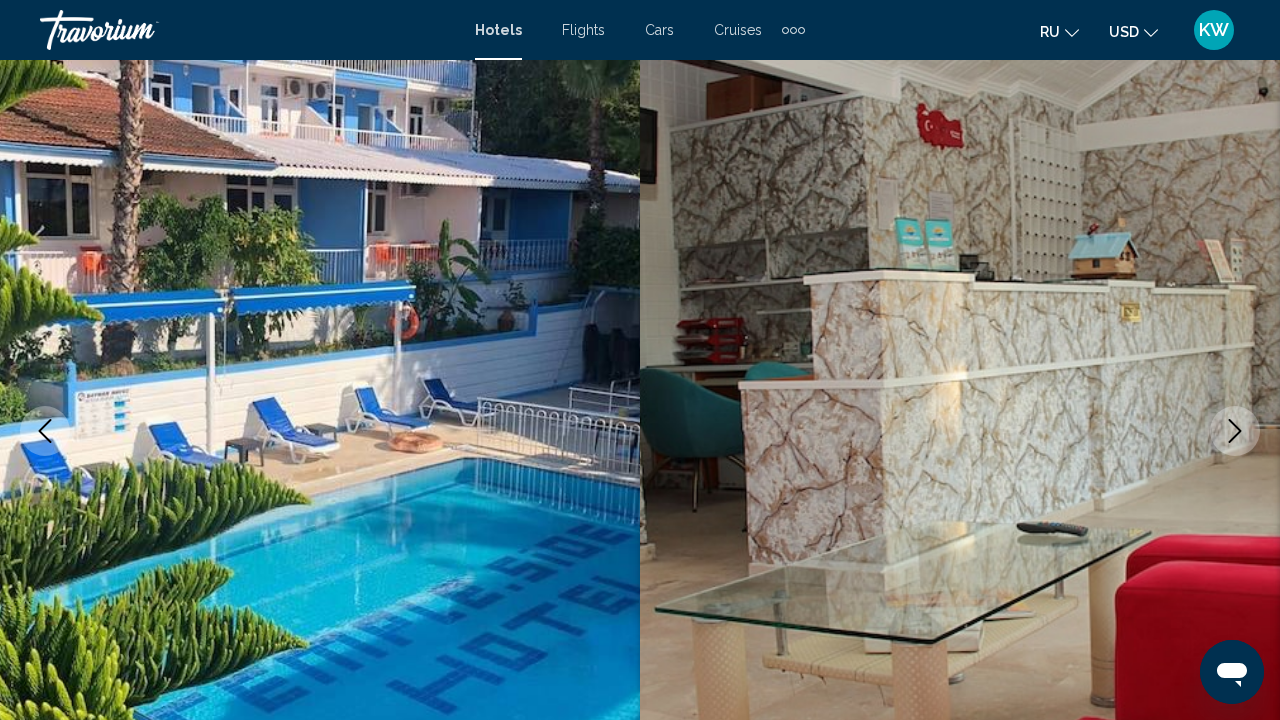 click 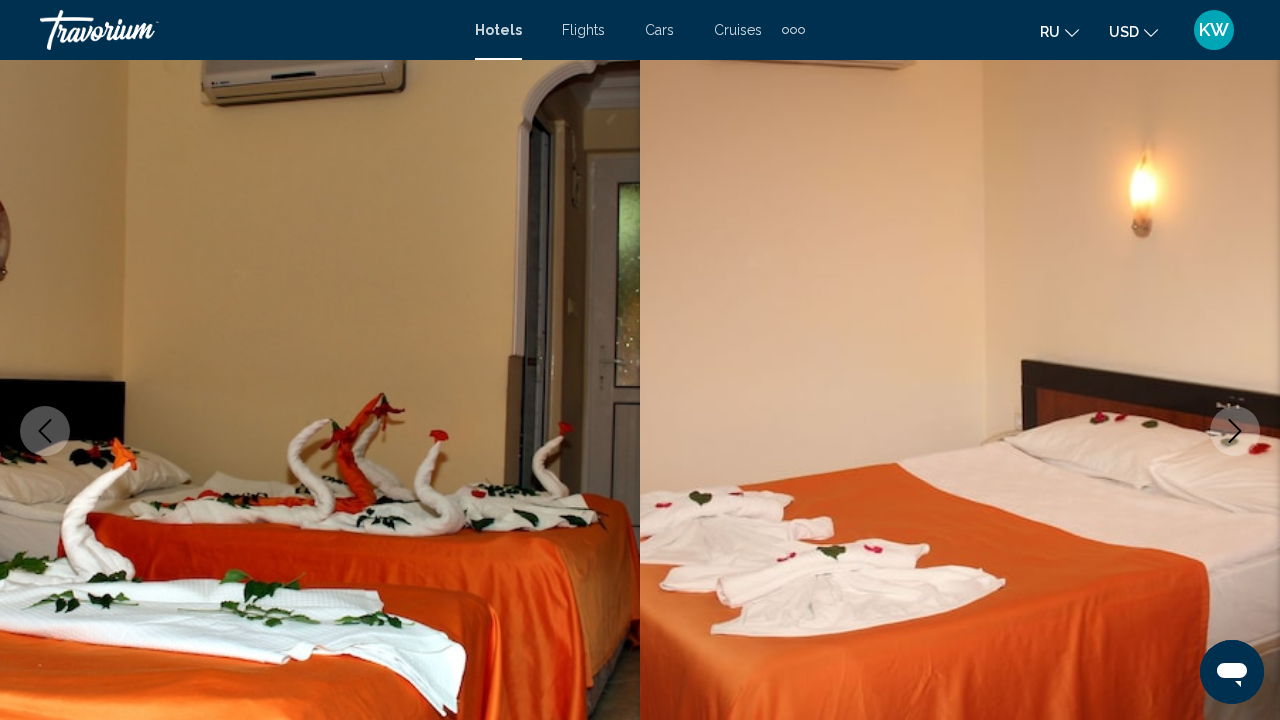 click 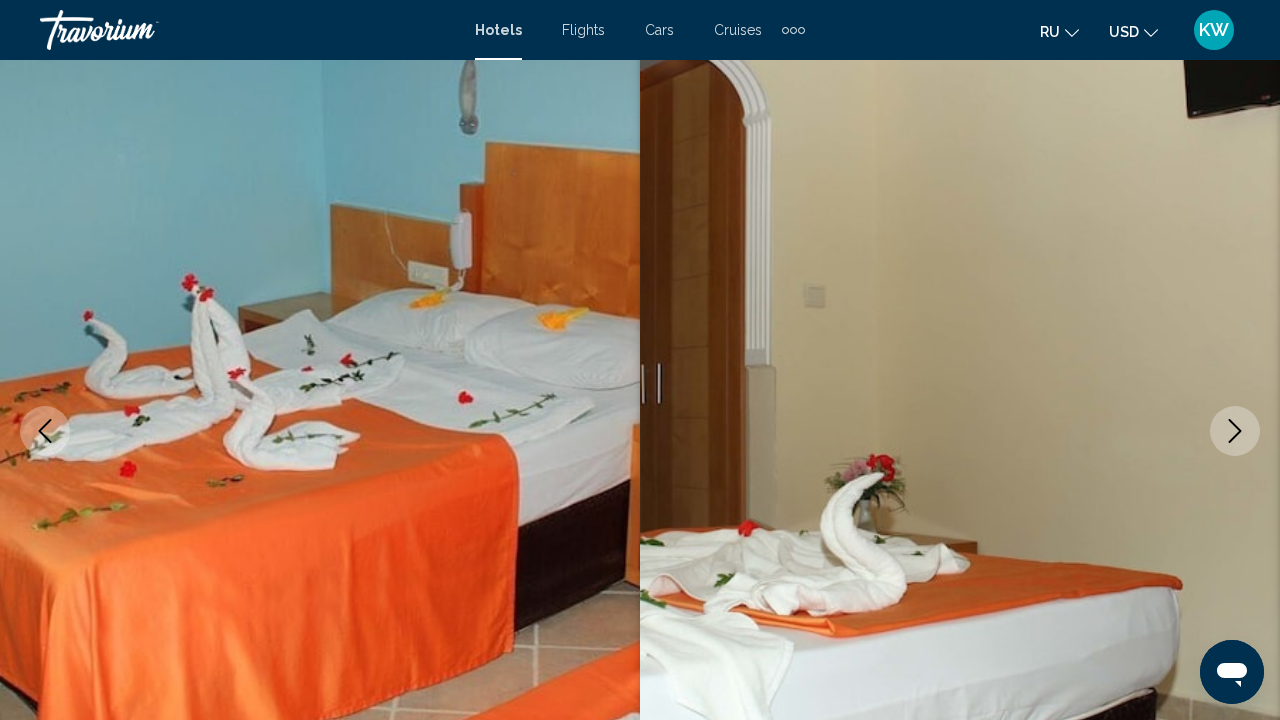 click 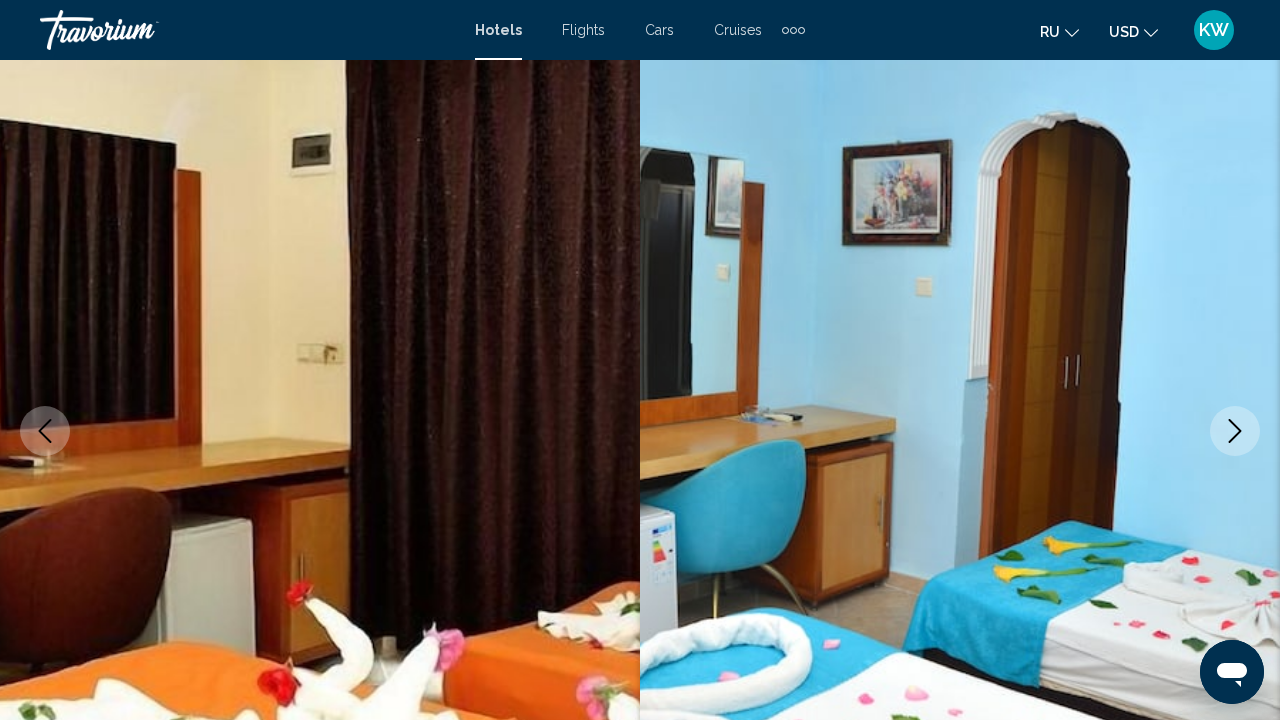 click 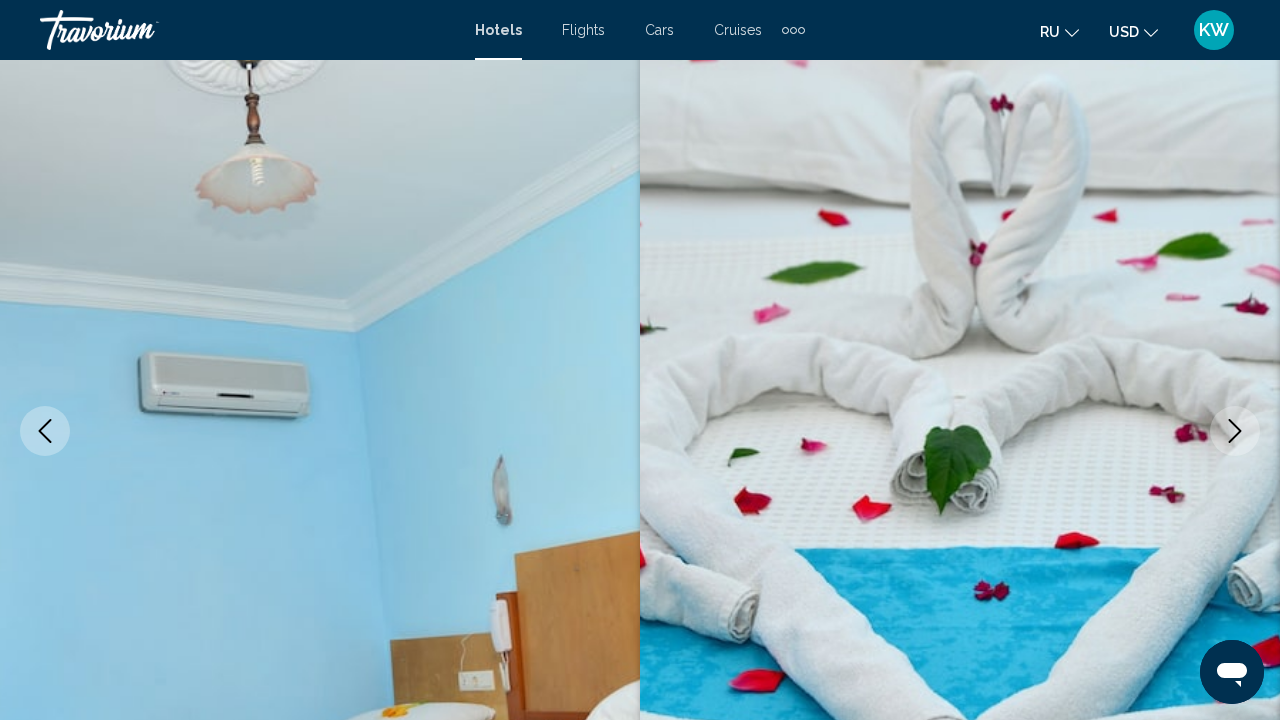 click 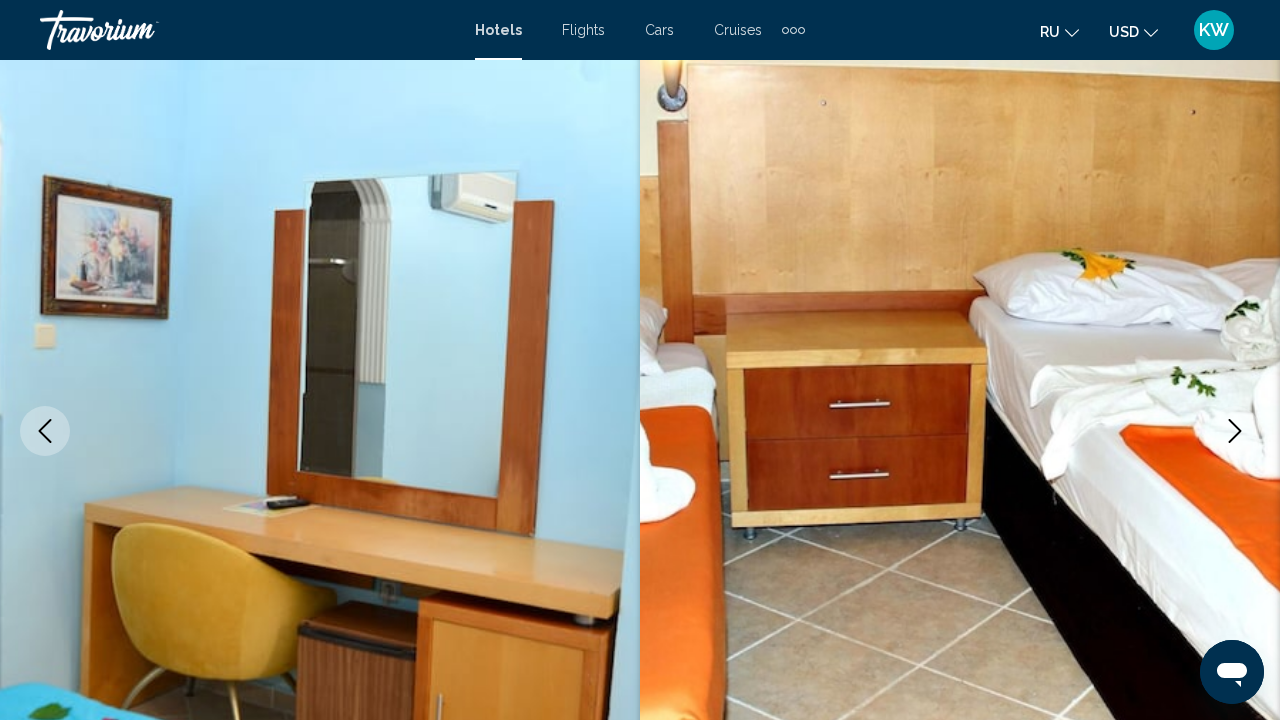 click 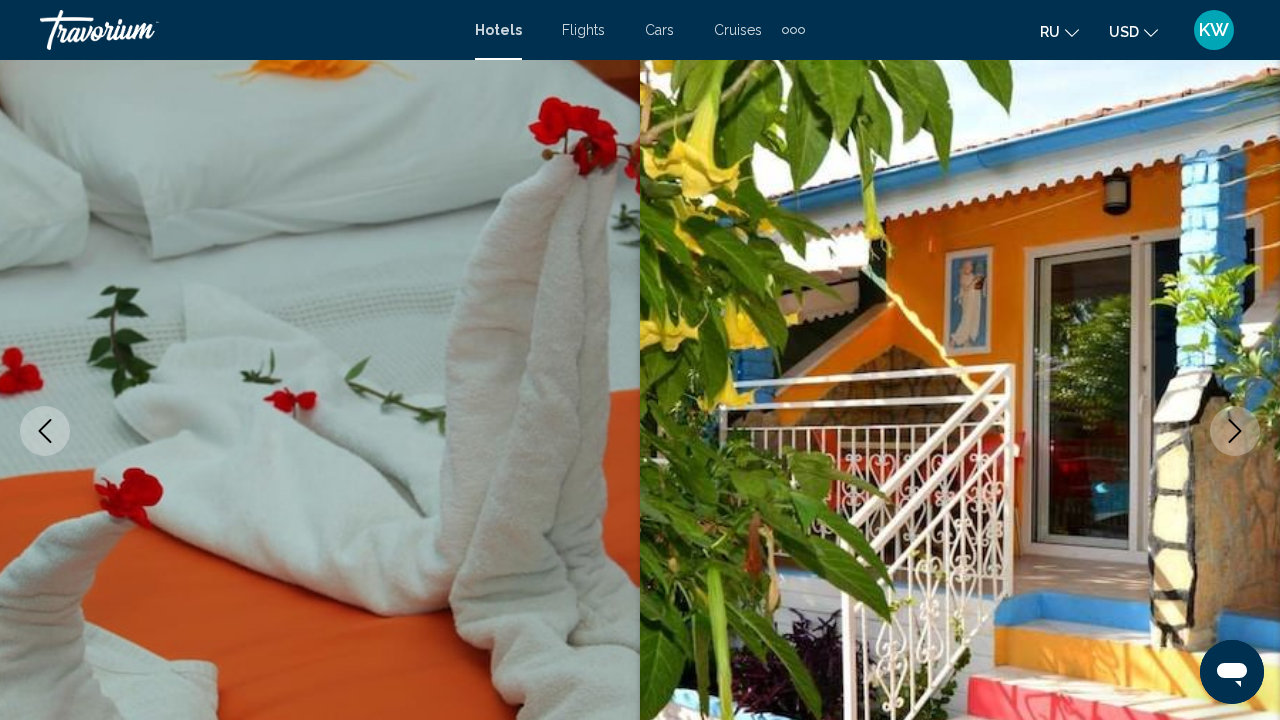 click 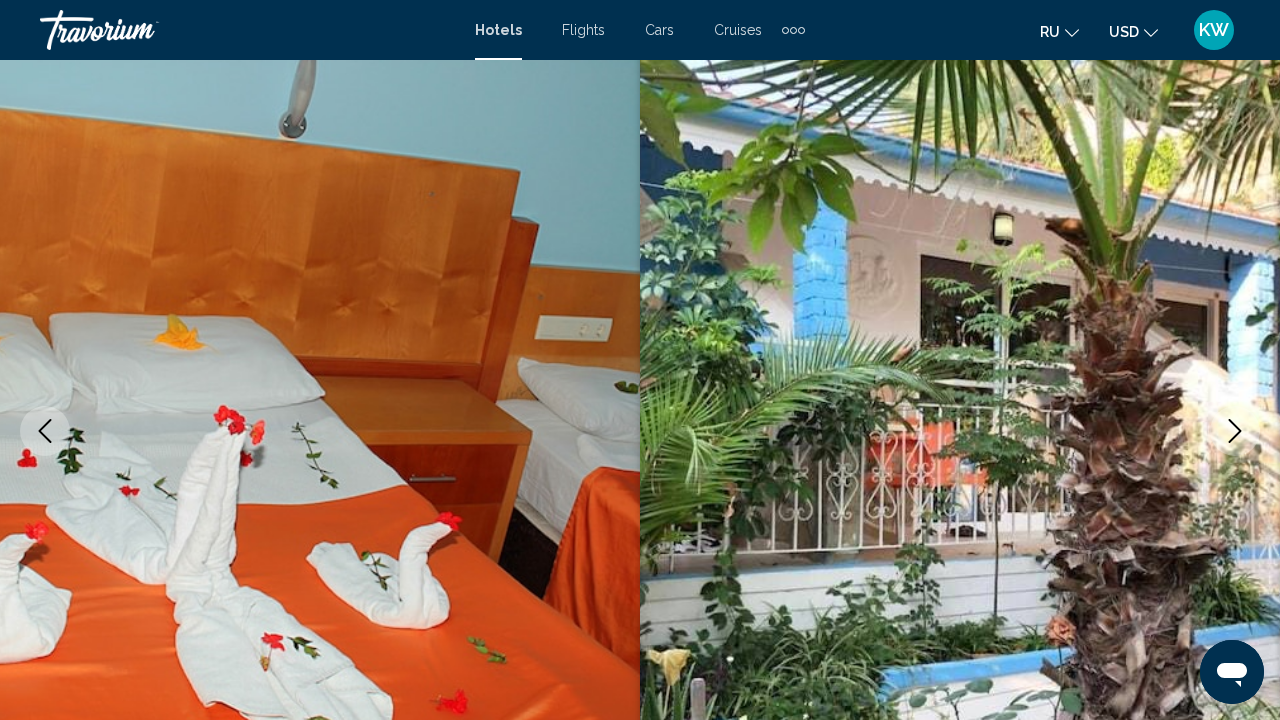 click 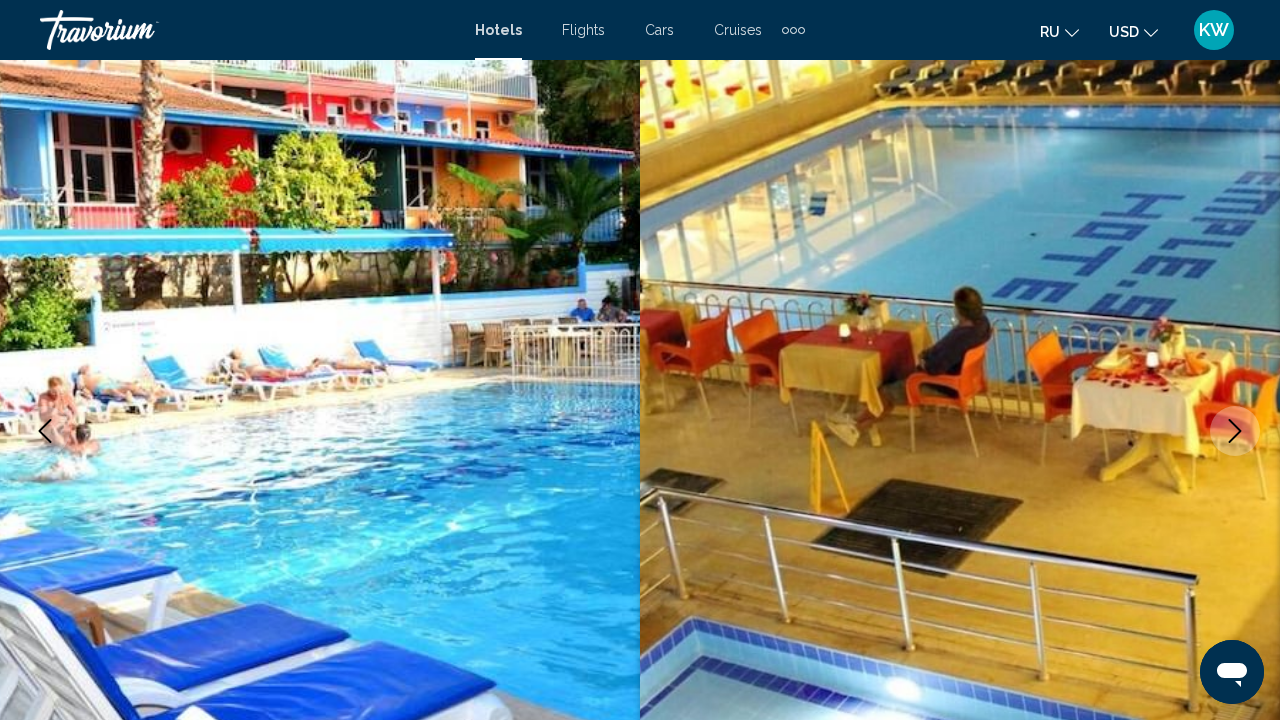 click 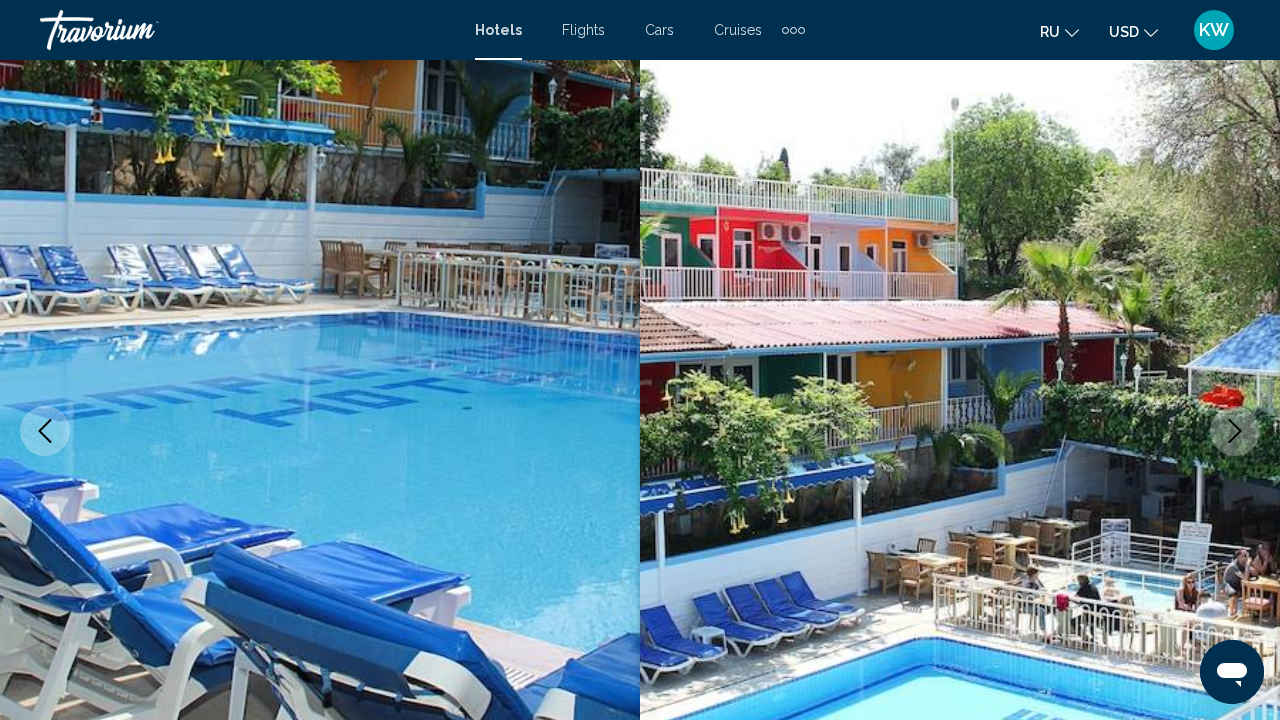 click 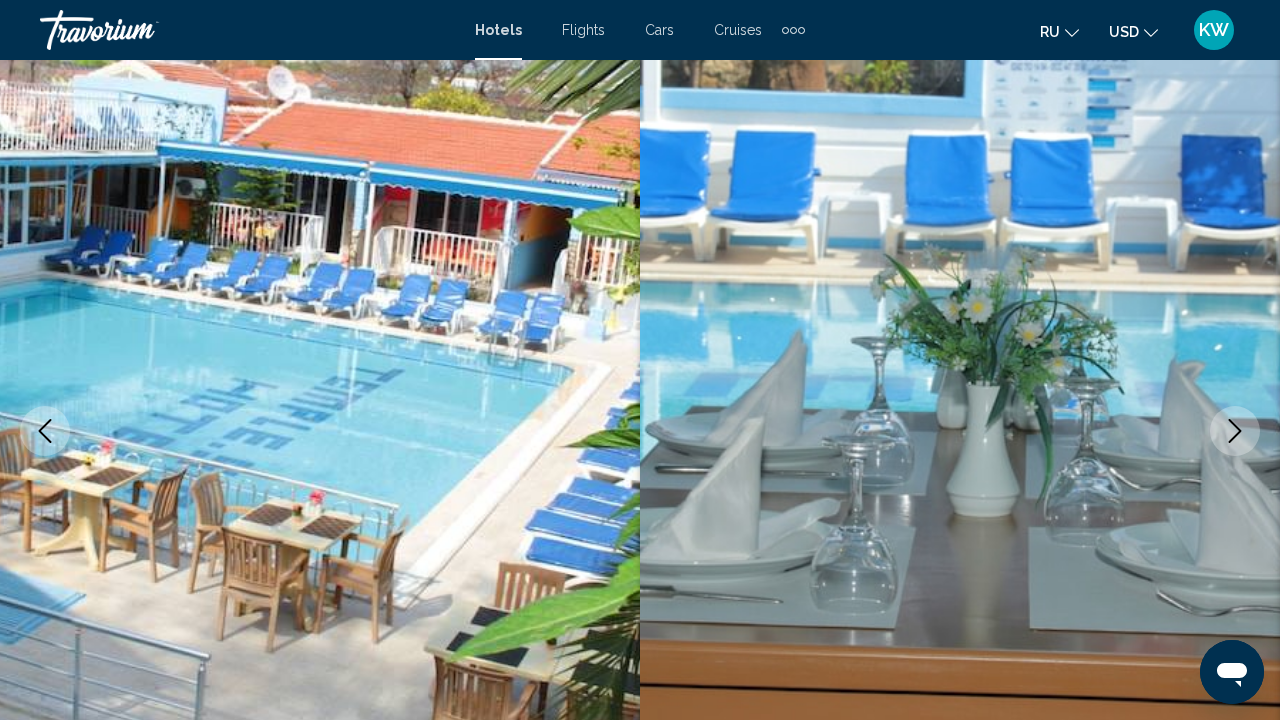 click 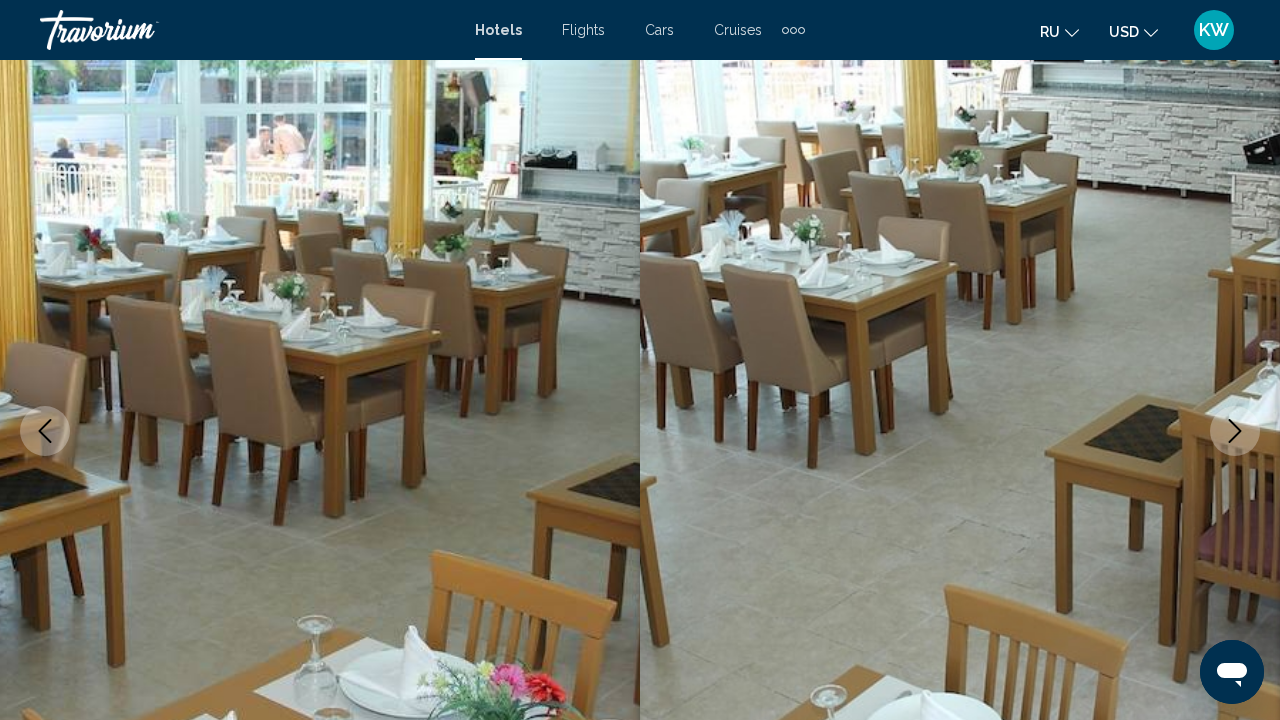click 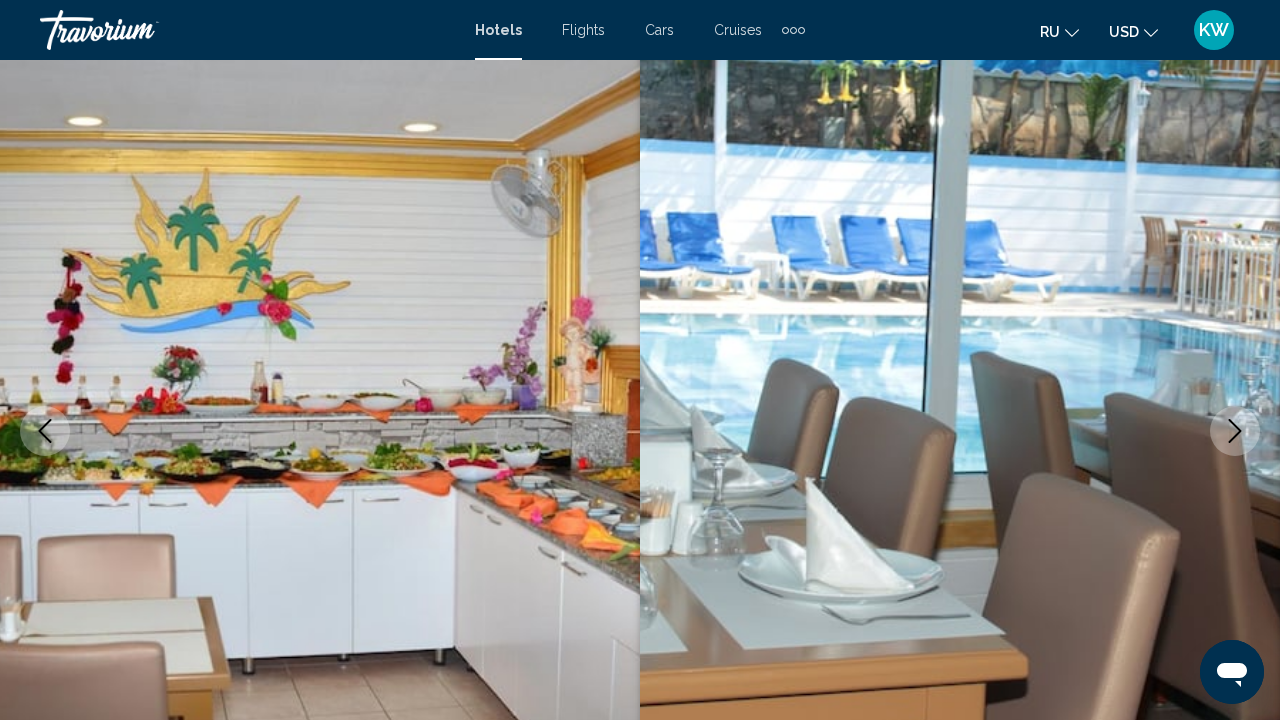 click 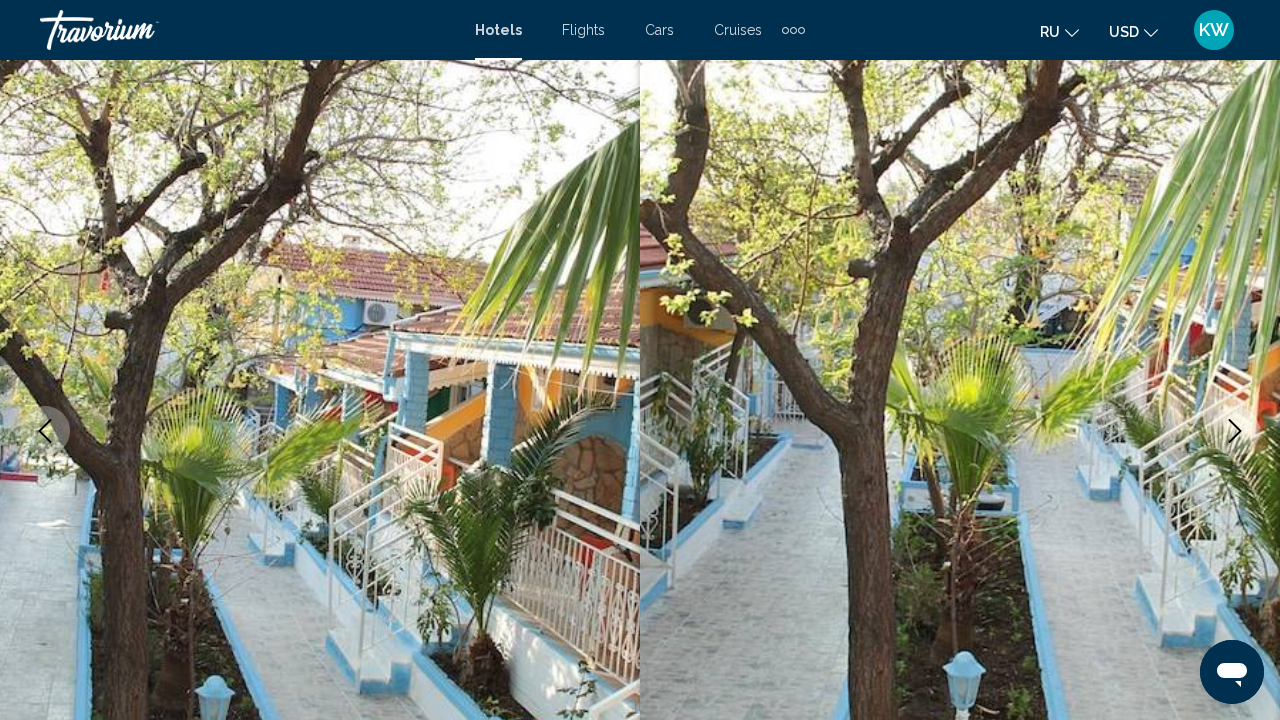 click 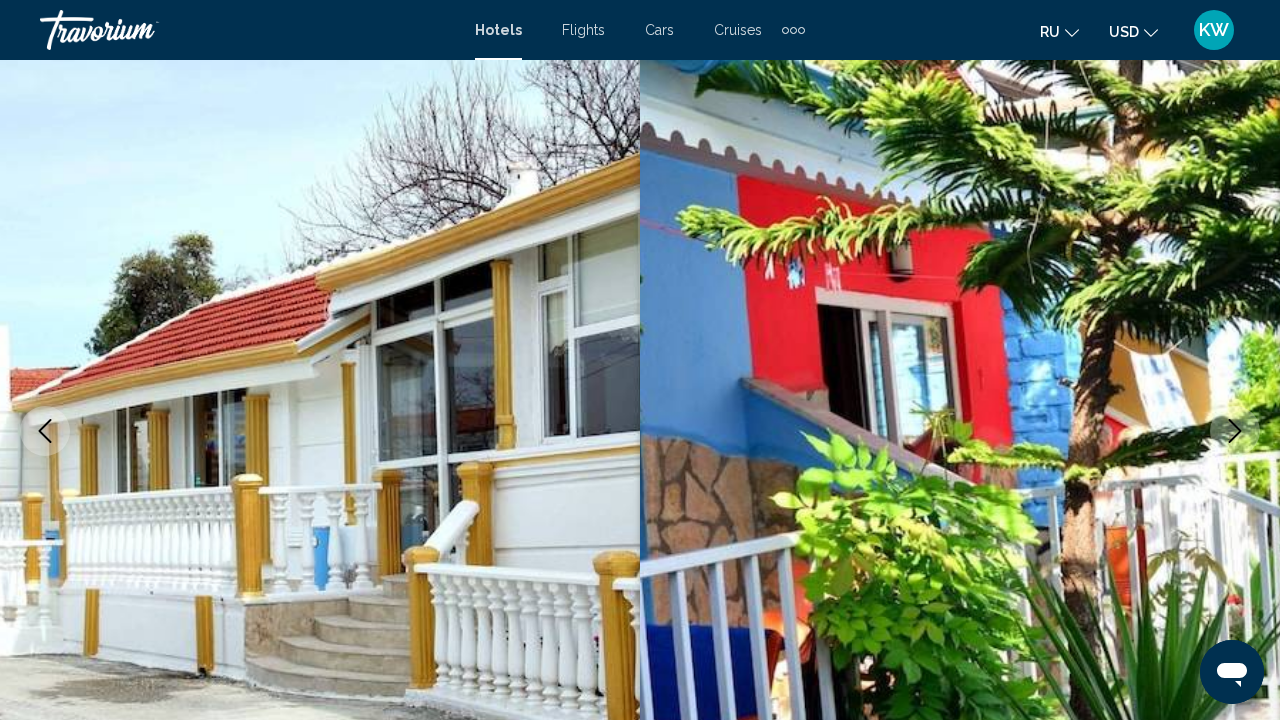 click 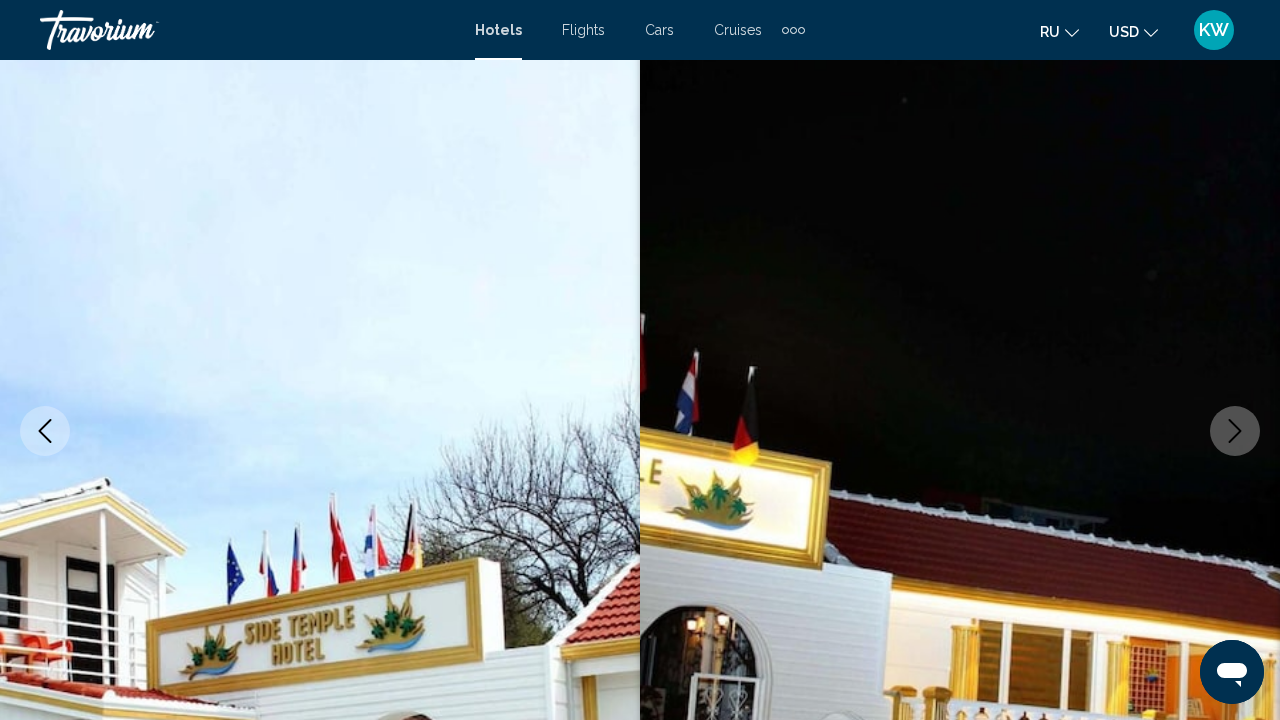 click 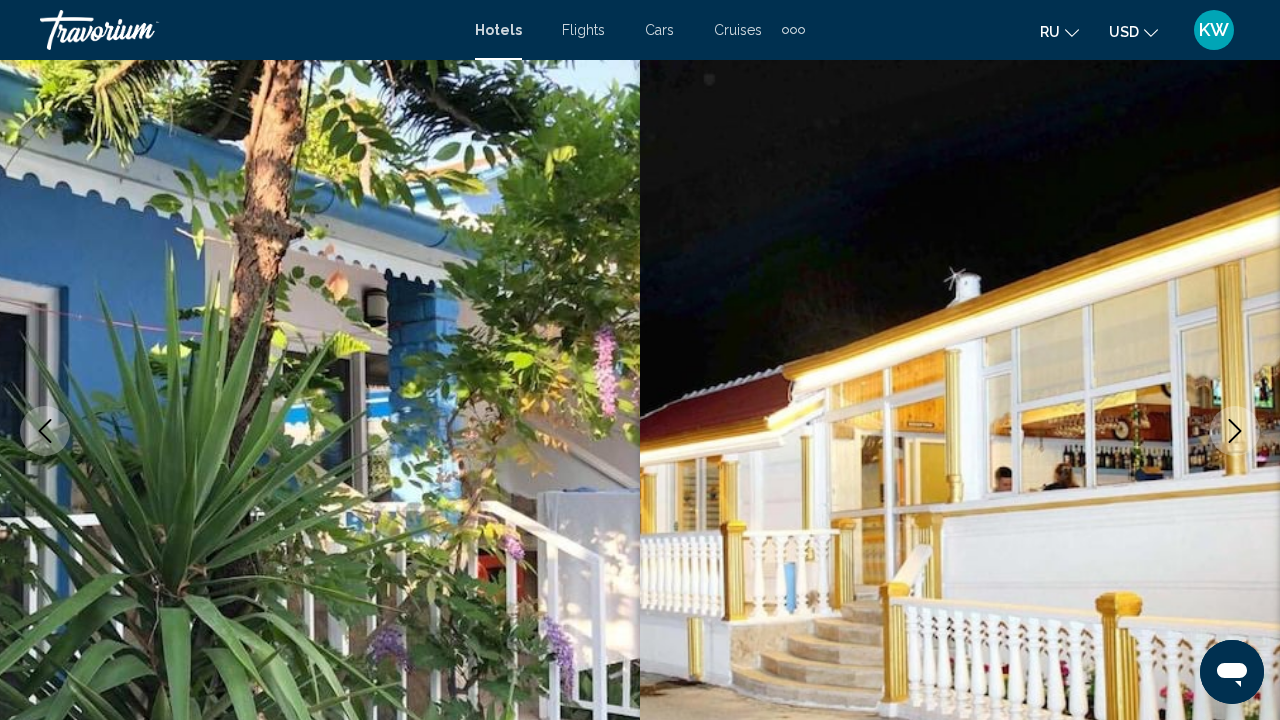 click 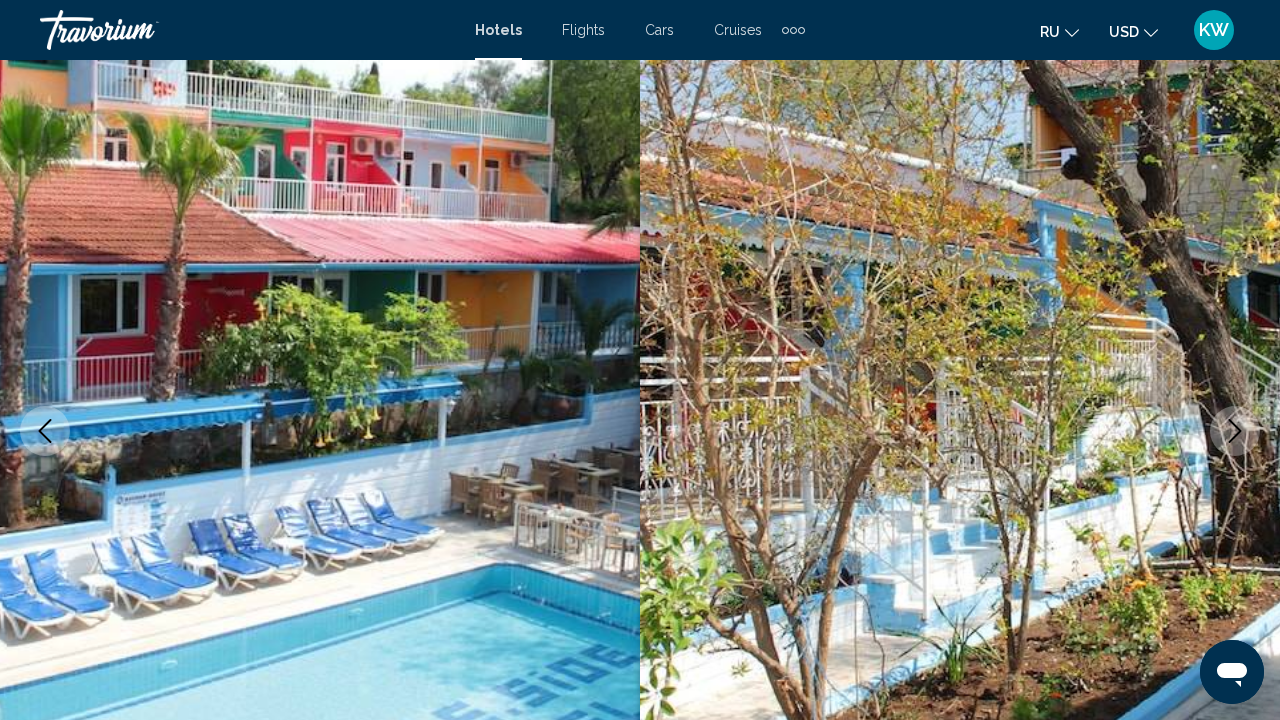 click 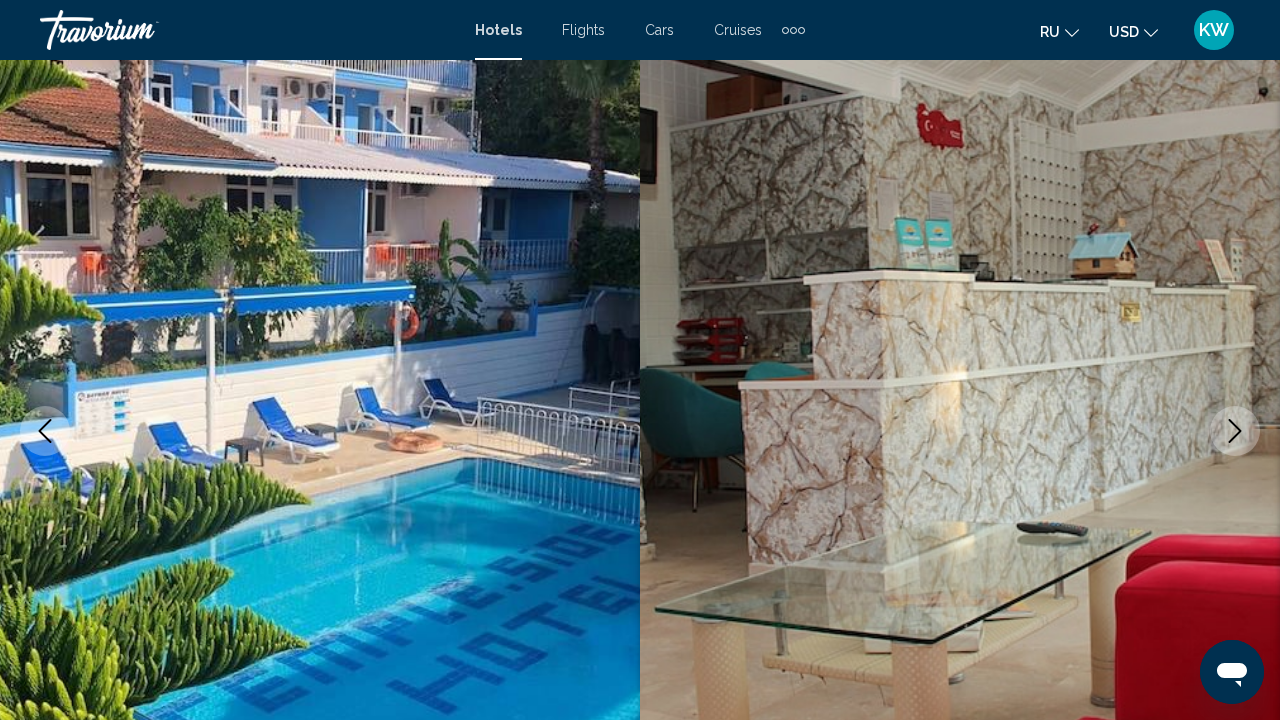 click 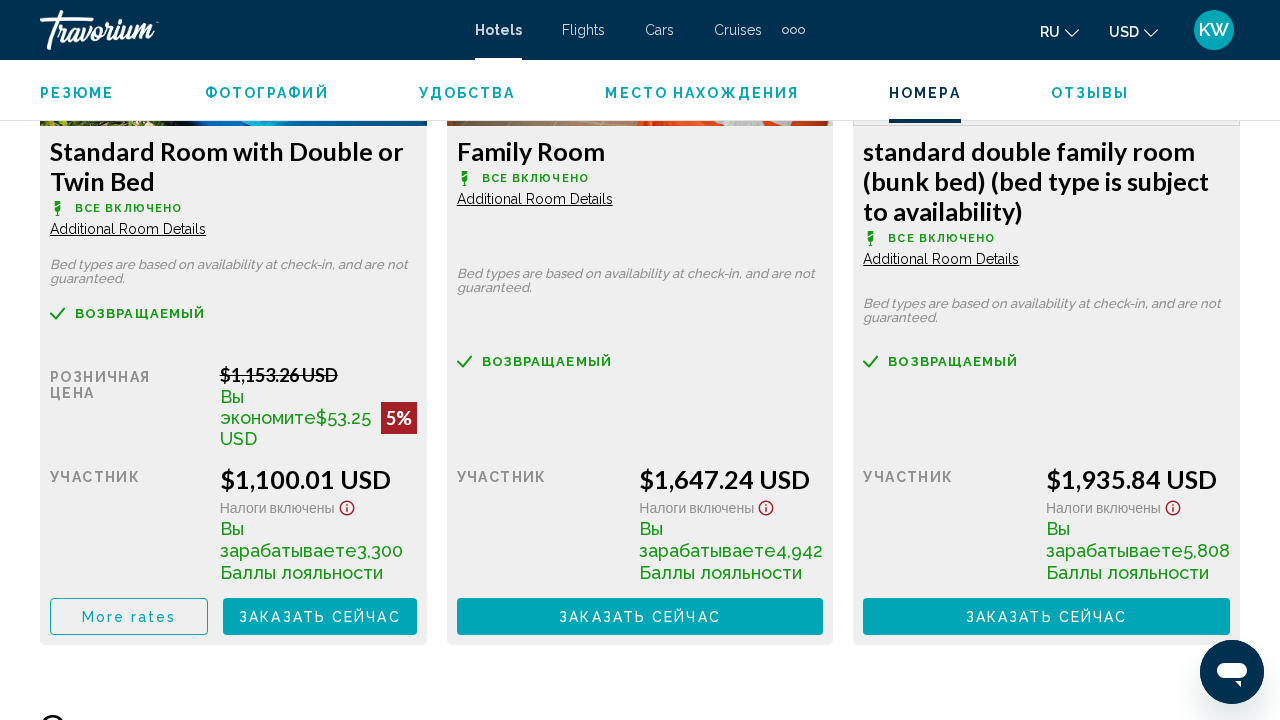 scroll, scrollTop: 3278, scrollLeft: 0, axis: vertical 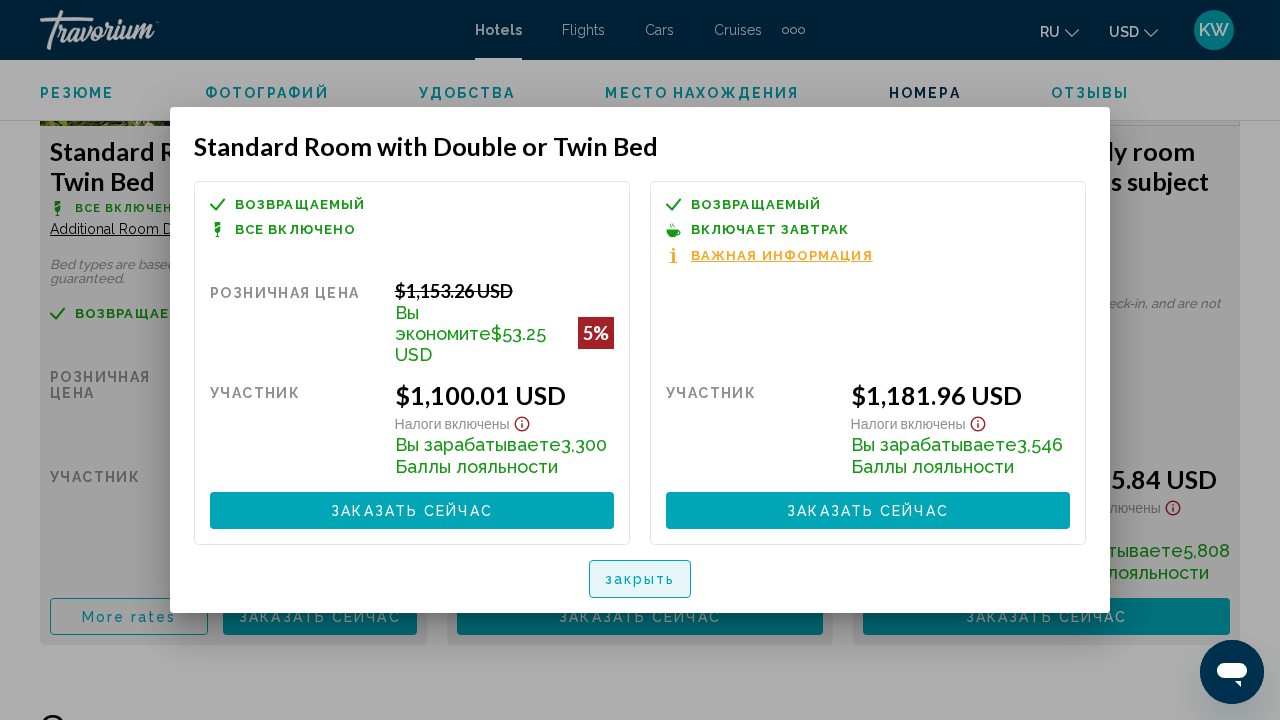 click on "закрыть" at bounding box center (640, 580) 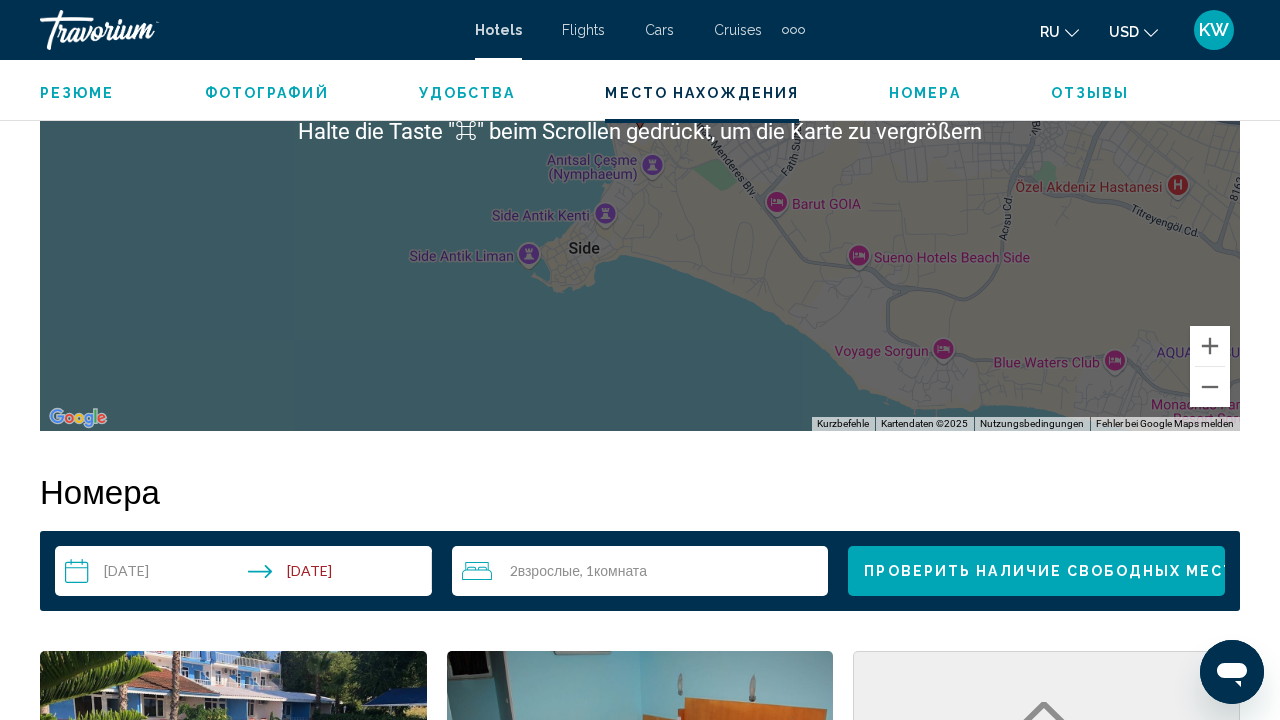 scroll, scrollTop: 2513, scrollLeft: 0, axis: vertical 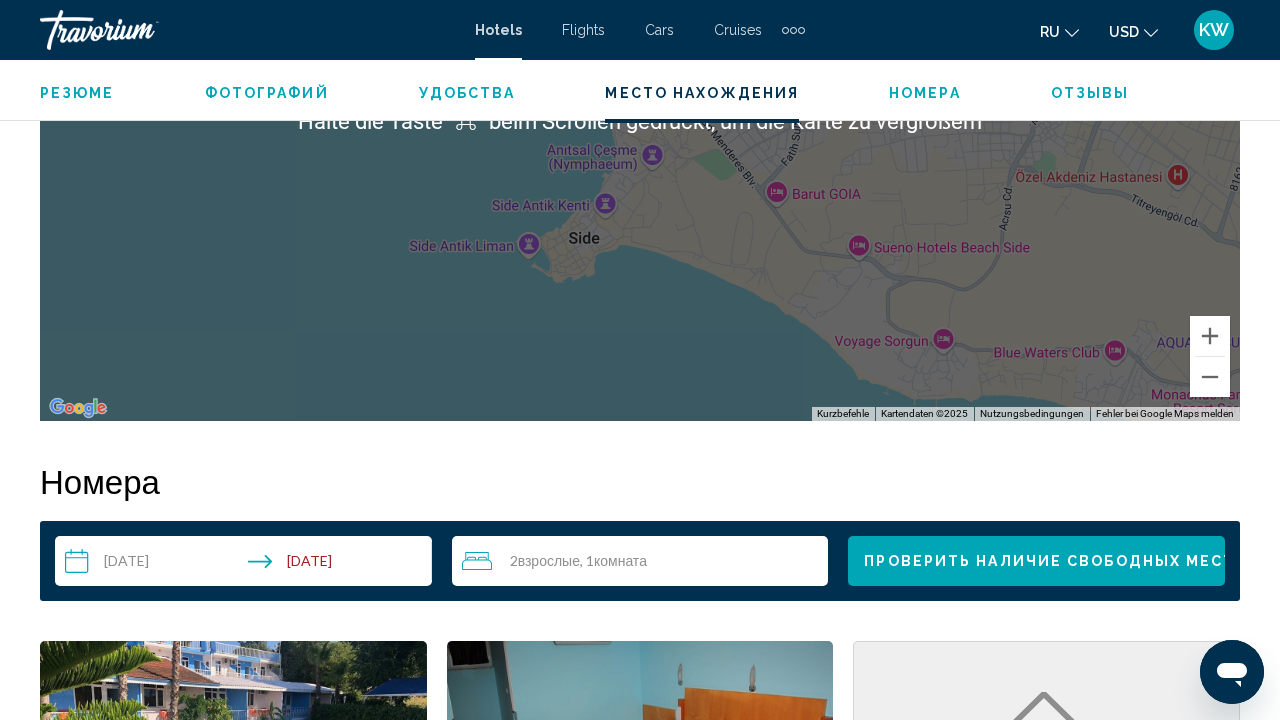 click on ", 1  Комната номера" at bounding box center [613, 561] 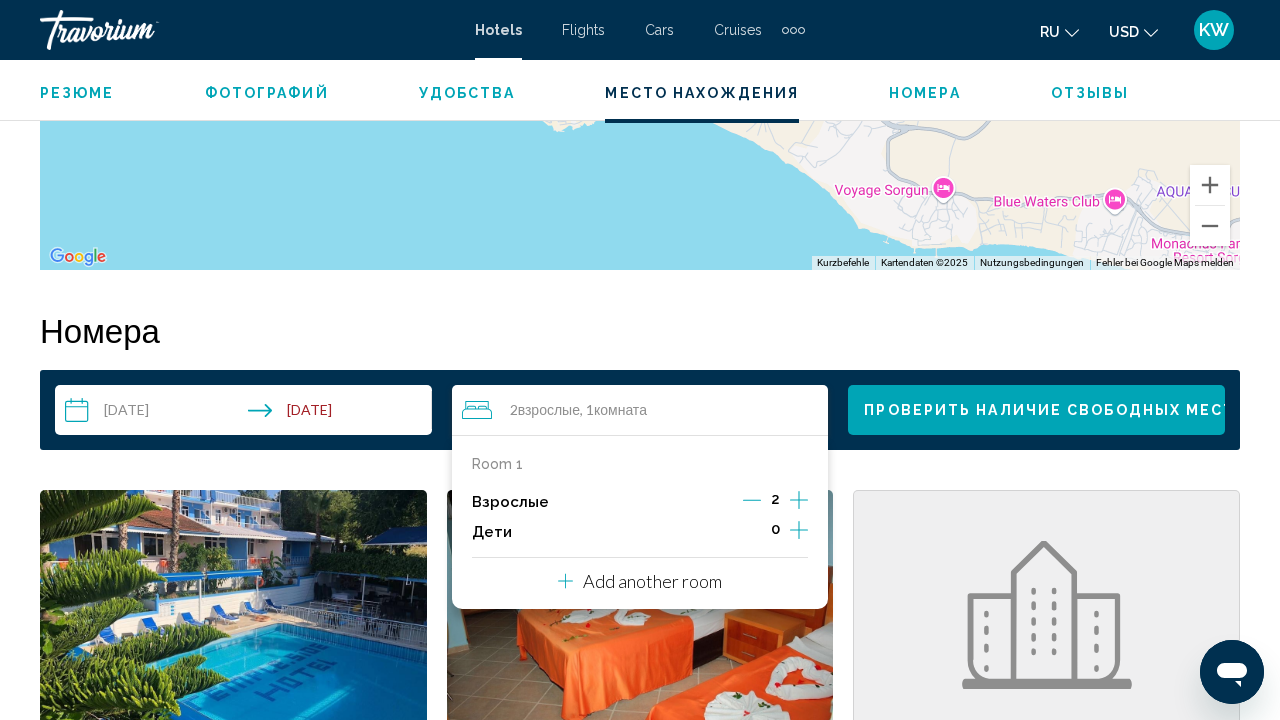 scroll, scrollTop: 2670, scrollLeft: 0, axis: vertical 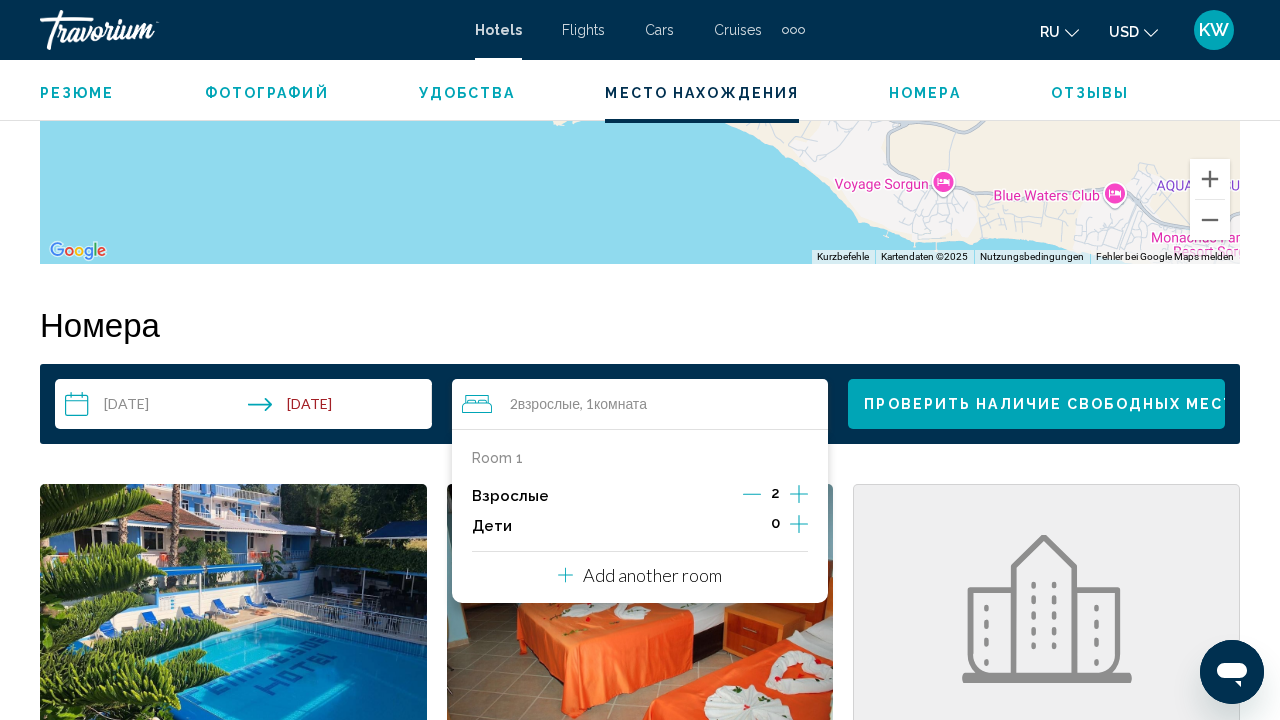 click on "Комната" at bounding box center [620, 403] 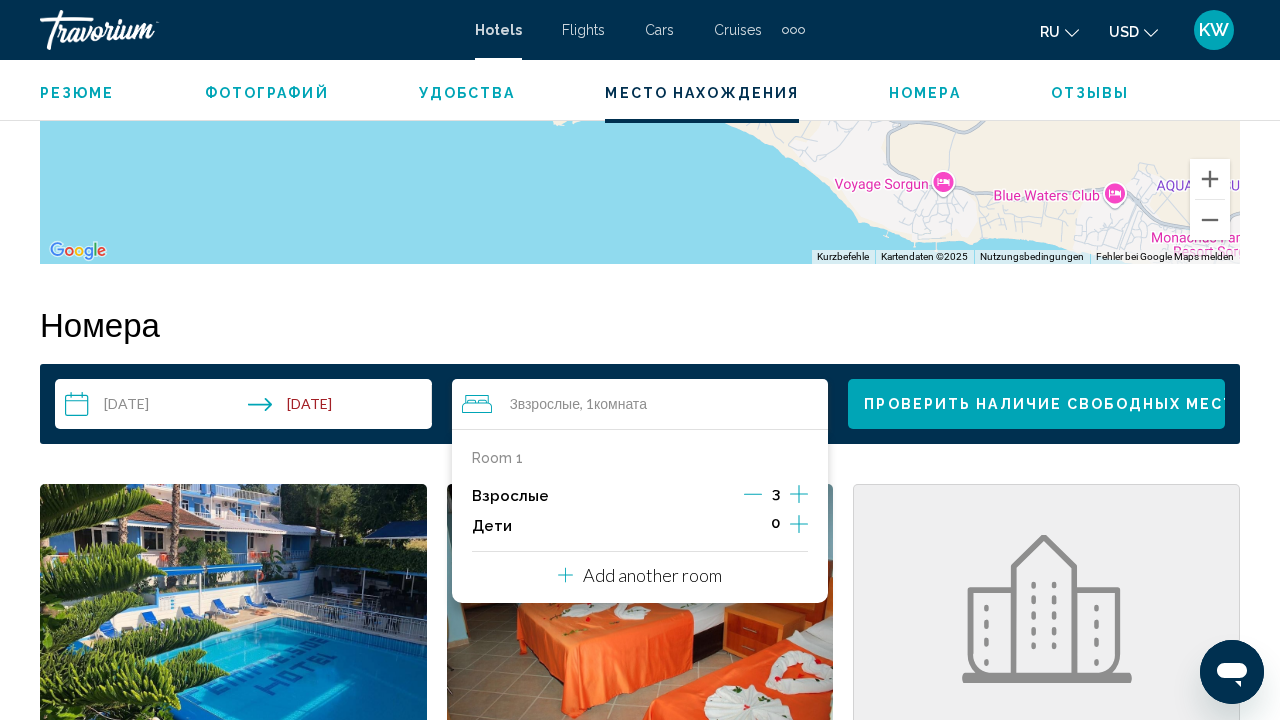click 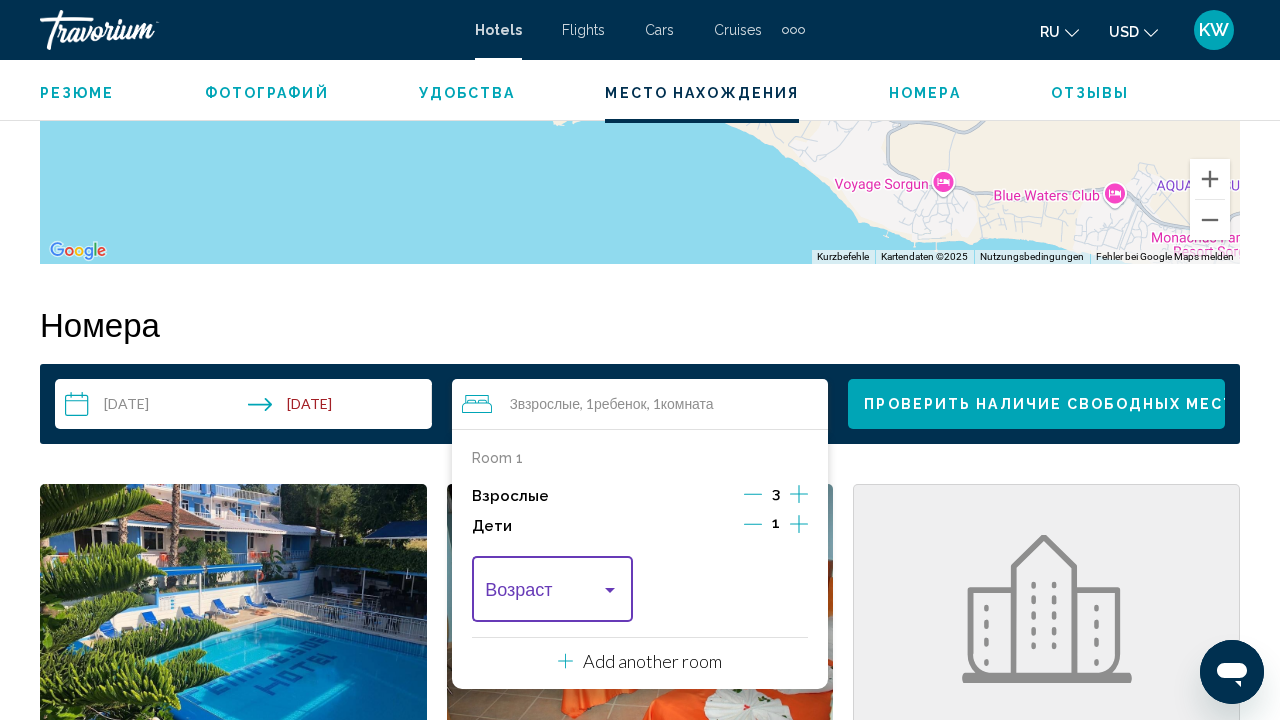 click at bounding box center (610, 590) 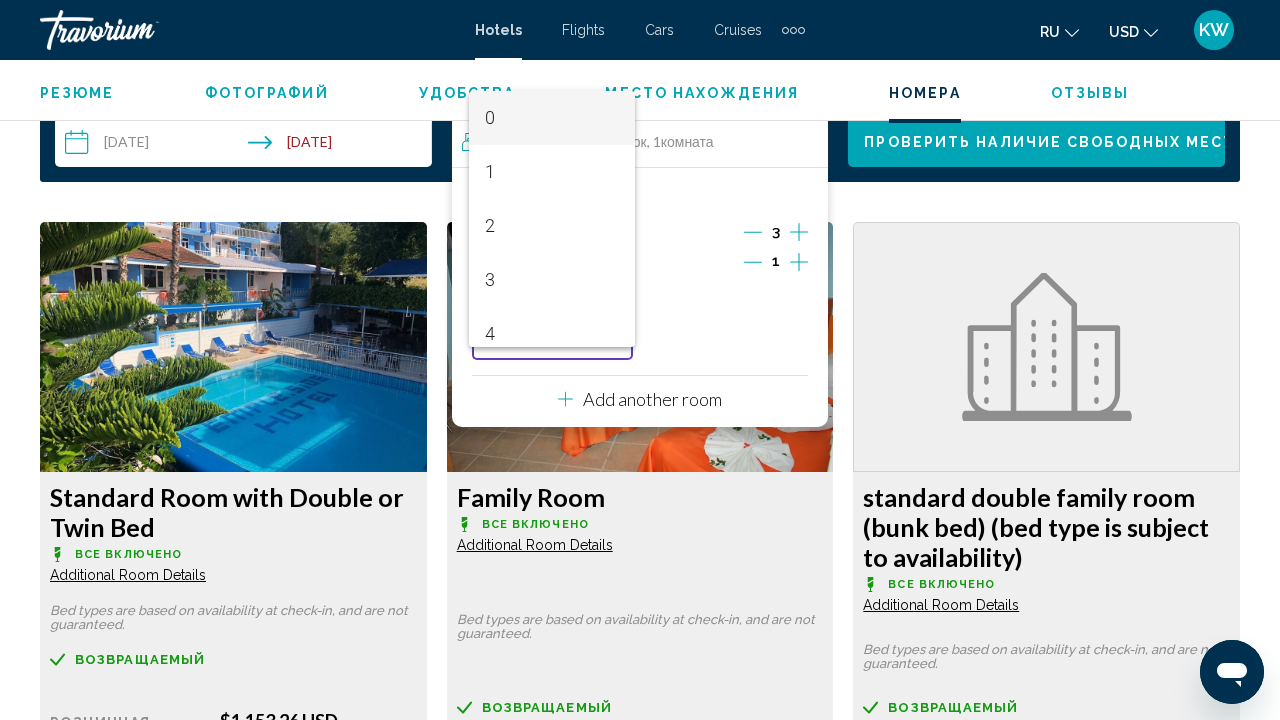 scroll, scrollTop: 2935, scrollLeft: 0, axis: vertical 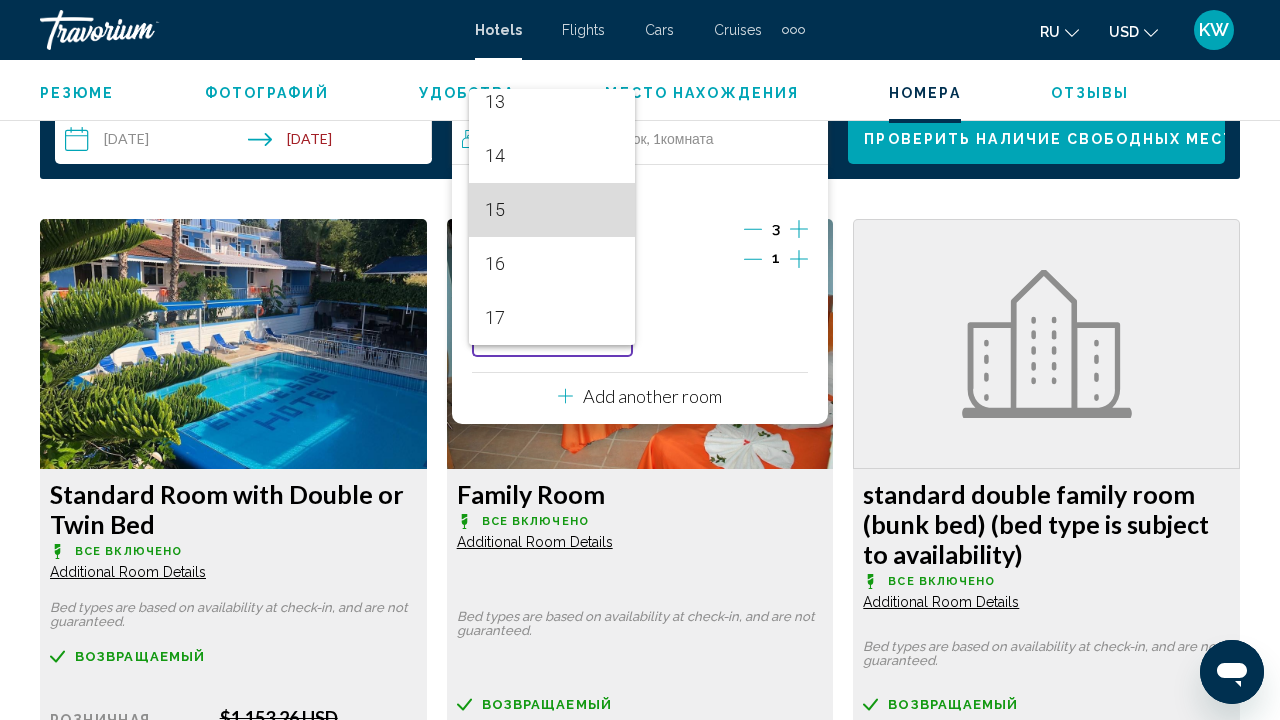 click on "15" at bounding box center (552, 210) 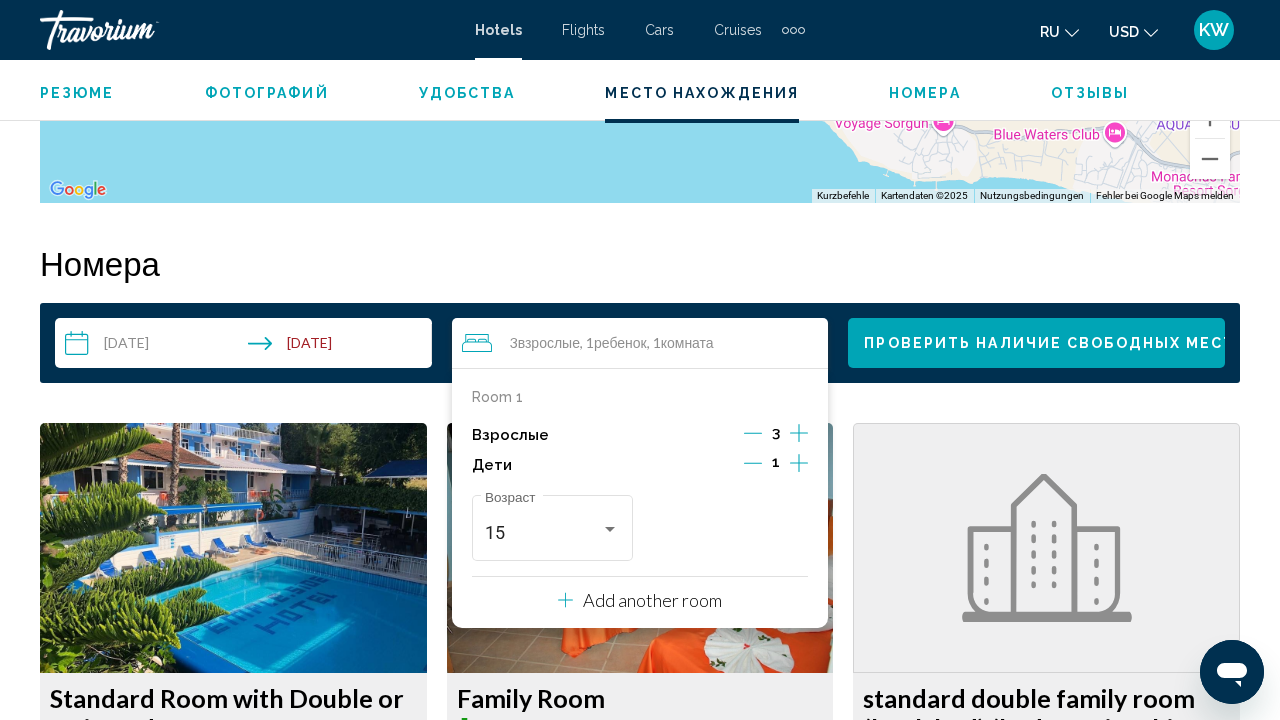 scroll, scrollTop: 2729, scrollLeft: 0, axis: vertical 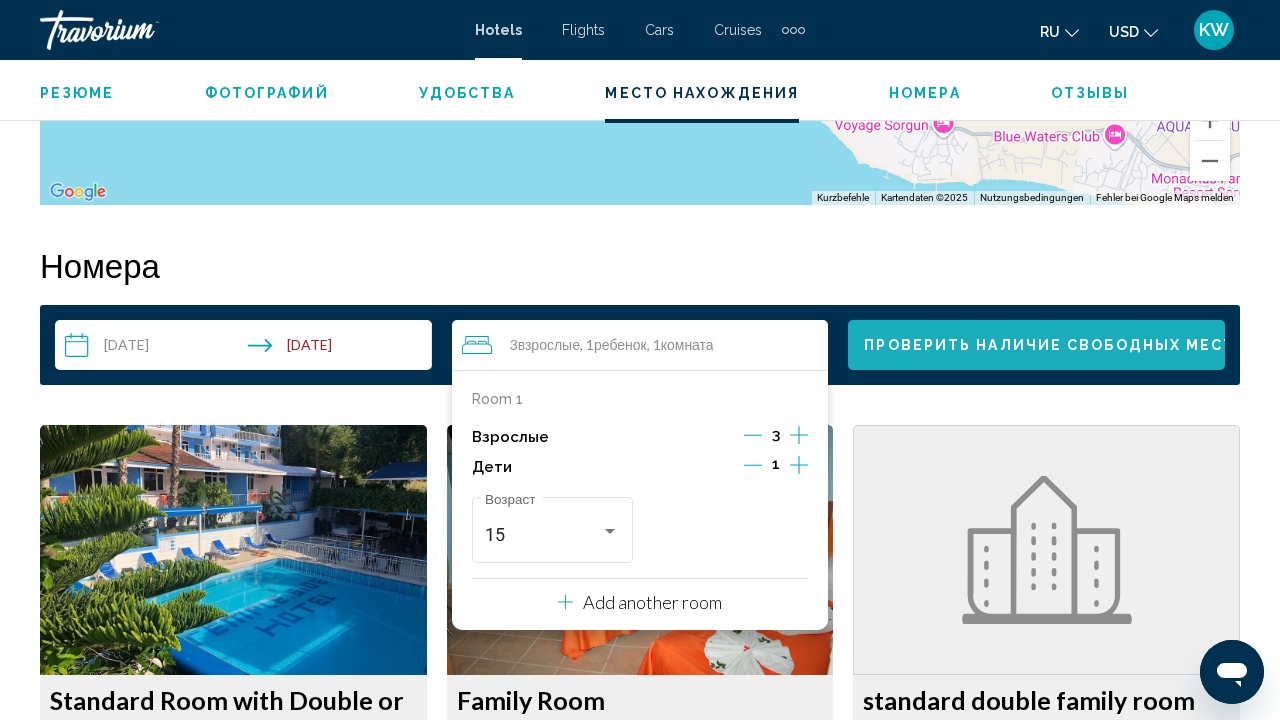click on "Проверить наличие свободных мест" at bounding box center [1049, 346] 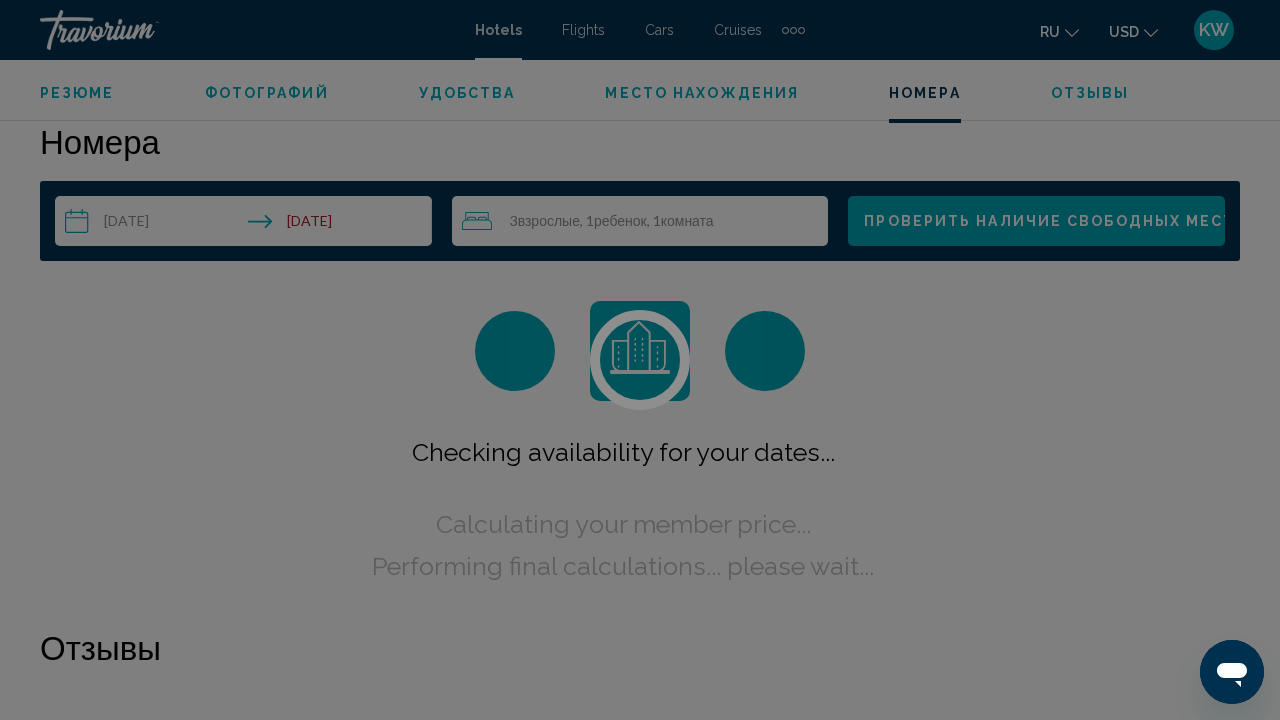 scroll, scrollTop: 2854, scrollLeft: 0, axis: vertical 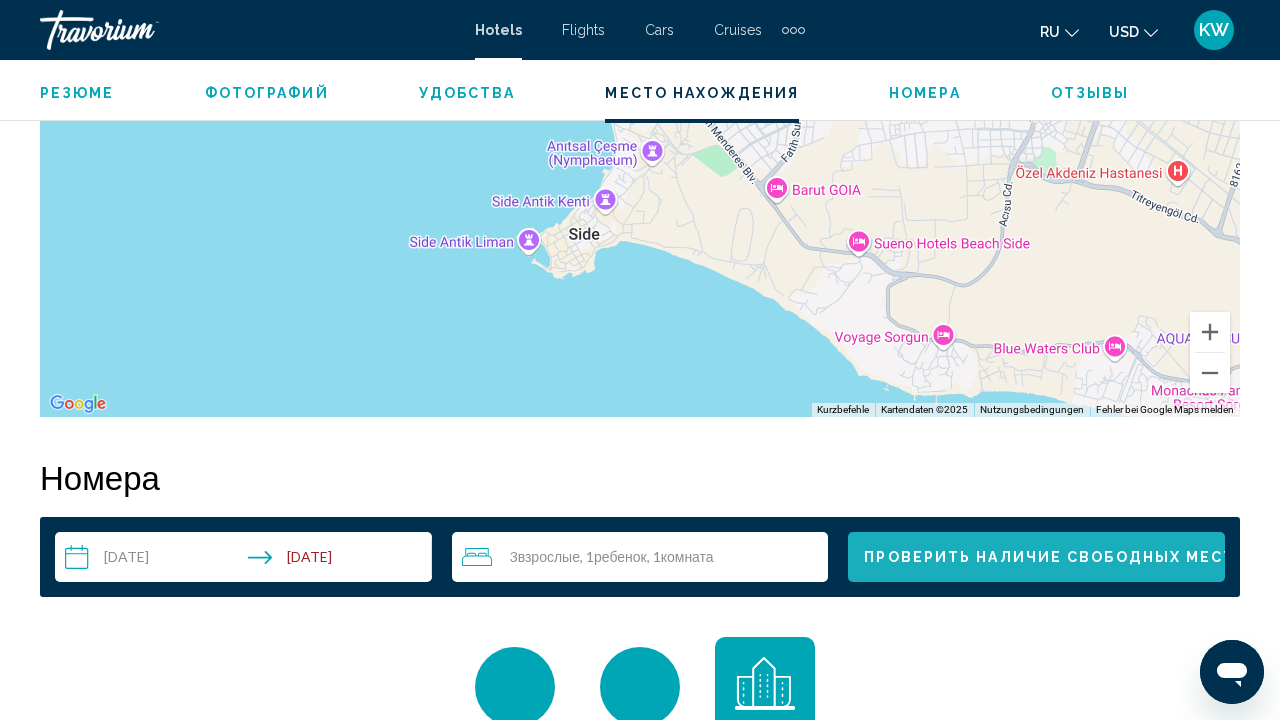 click on "Проверить наличие свободных мест" at bounding box center [1036, 557] 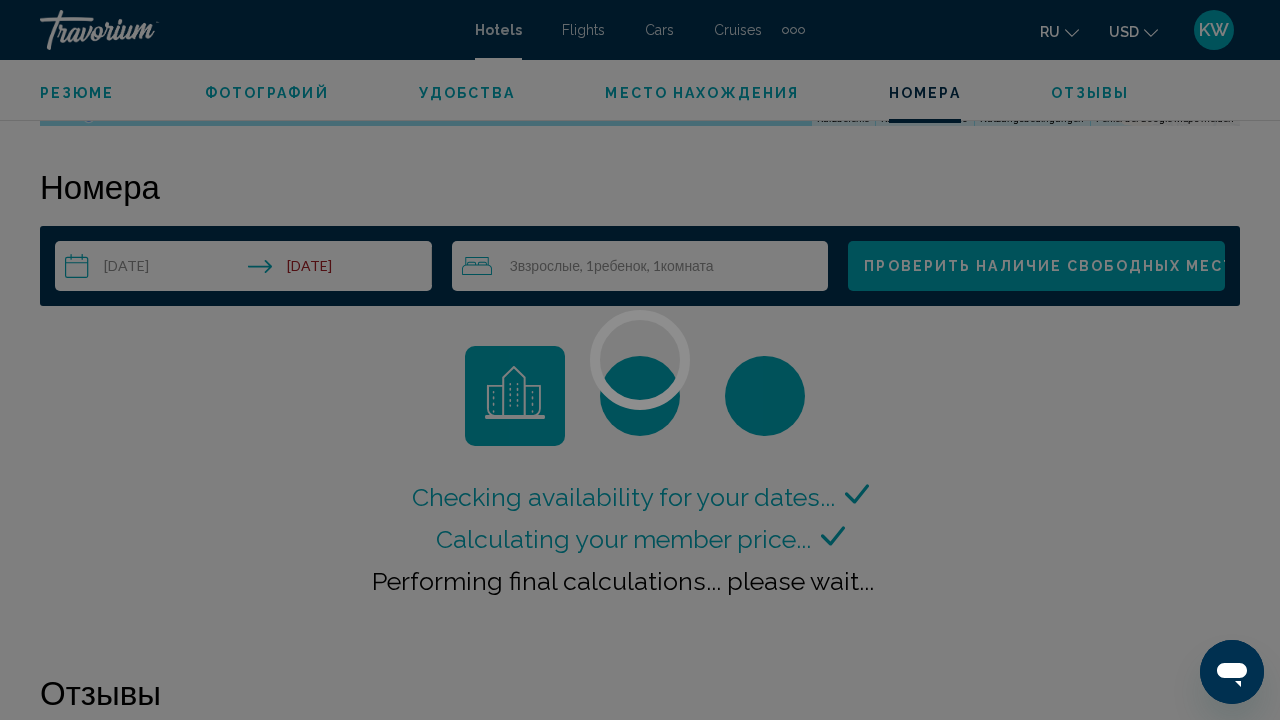 scroll, scrollTop: 2854, scrollLeft: 0, axis: vertical 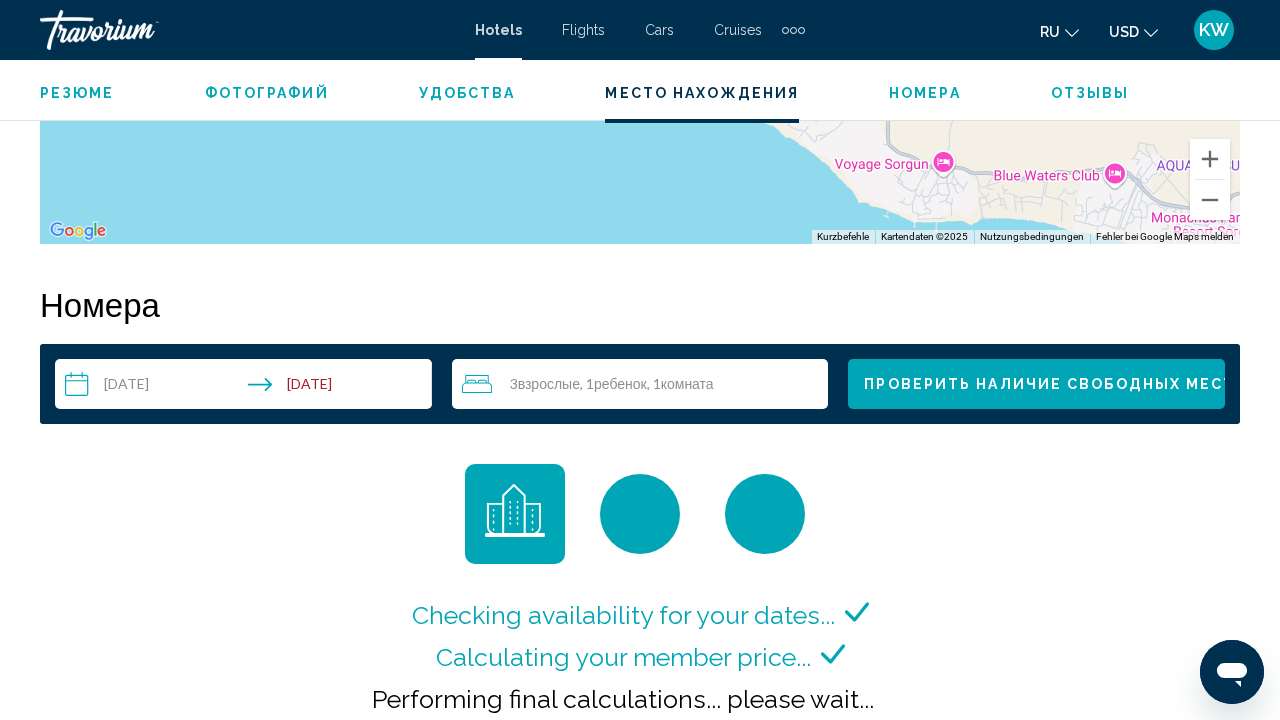click on "Проверить наличие свободных мест" at bounding box center (1049, 385) 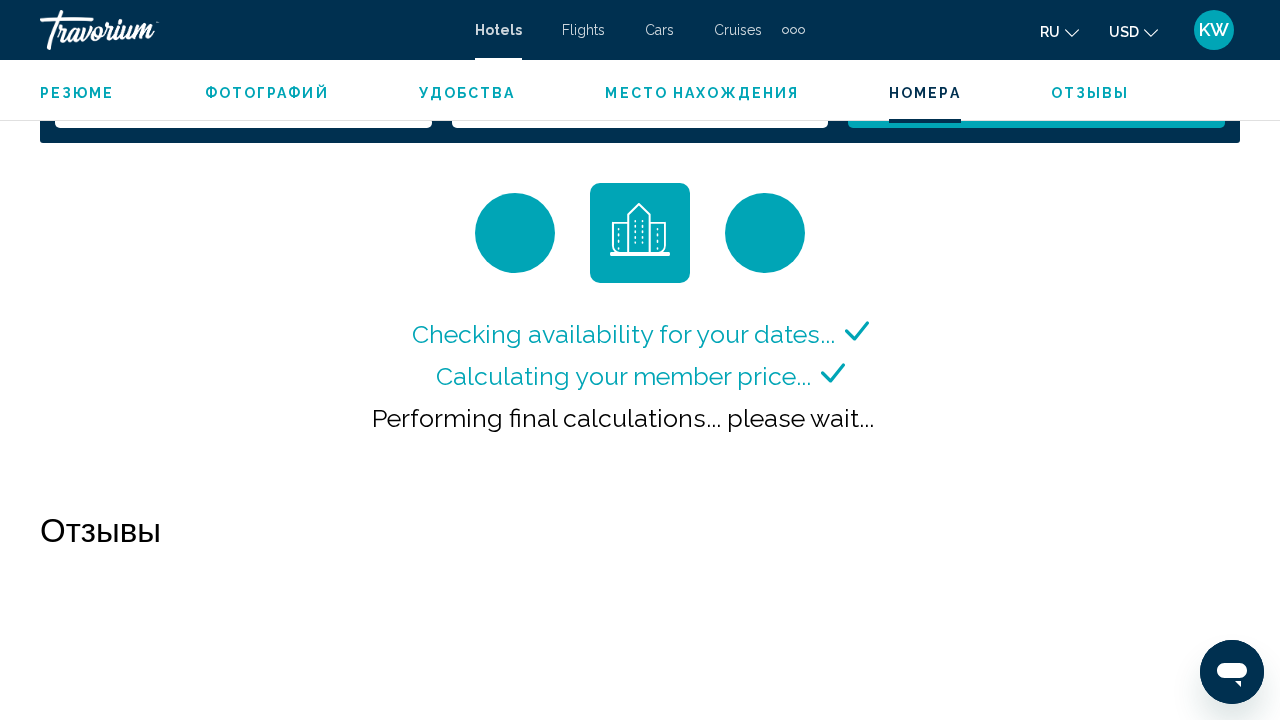 scroll, scrollTop: 2972, scrollLeft: 0, axis: vertical 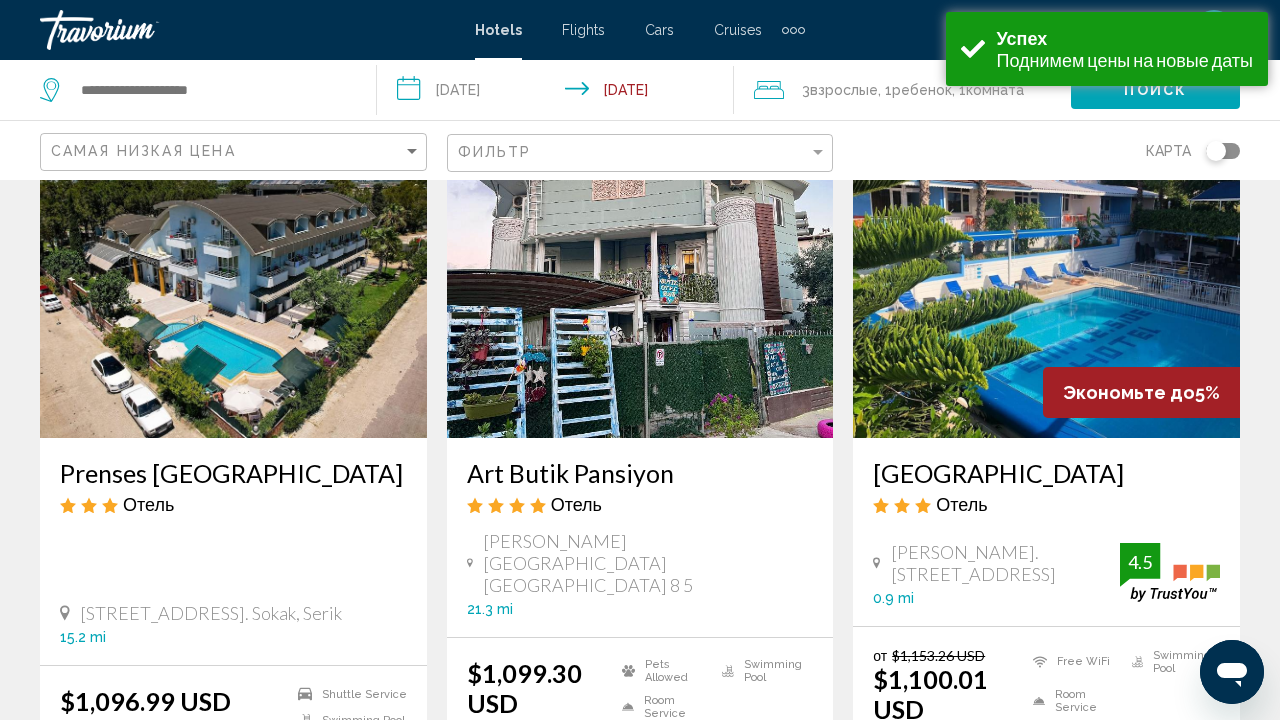 click at bounding box center (1046, 278) 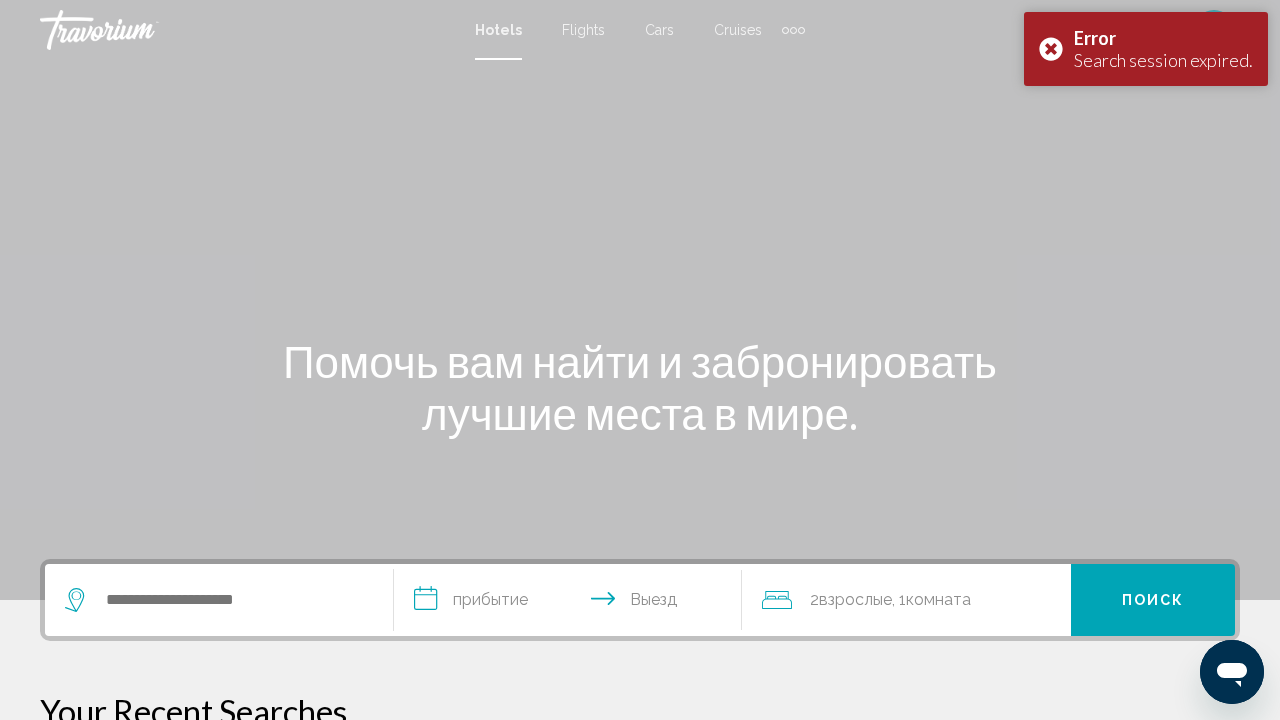 scroll, scrollTop: 0, scrollLeft: 0, axis: both 